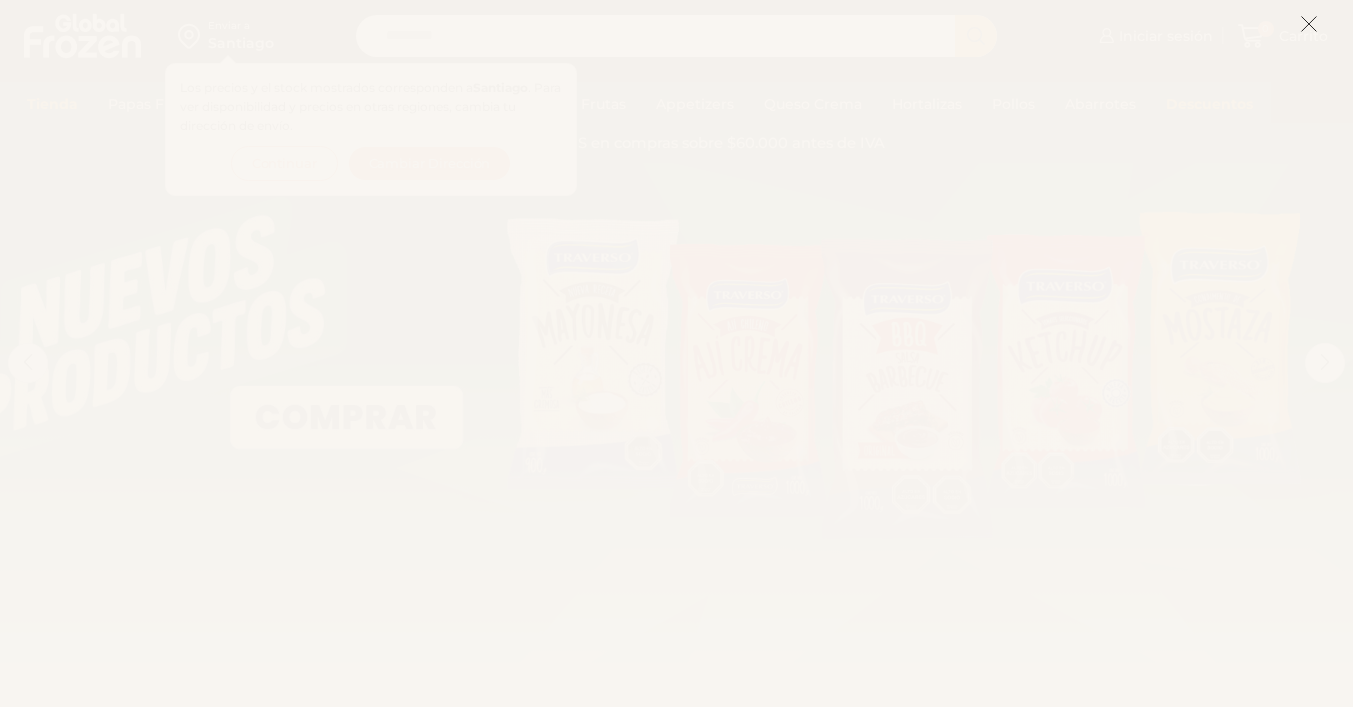 scroll, scrollTop: 0, scrollLeft: 0, axis: both 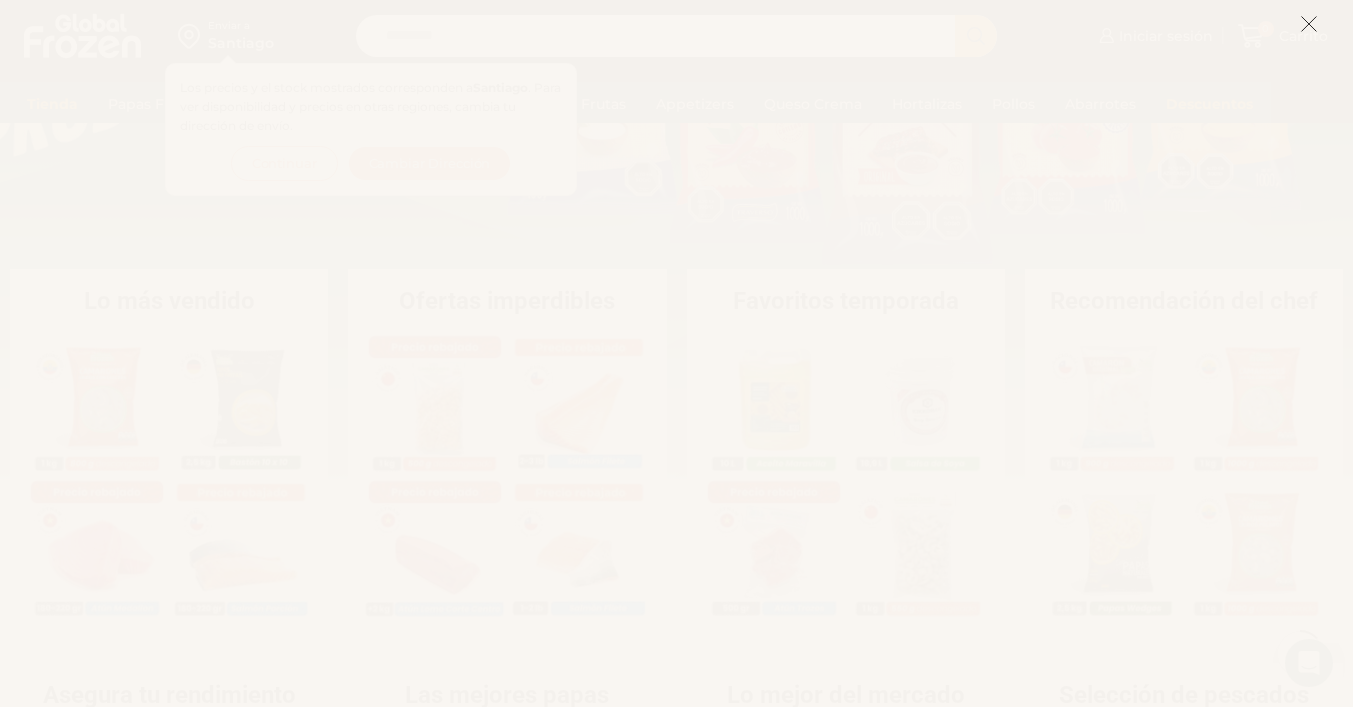 click at bounding box center [1309, 24] 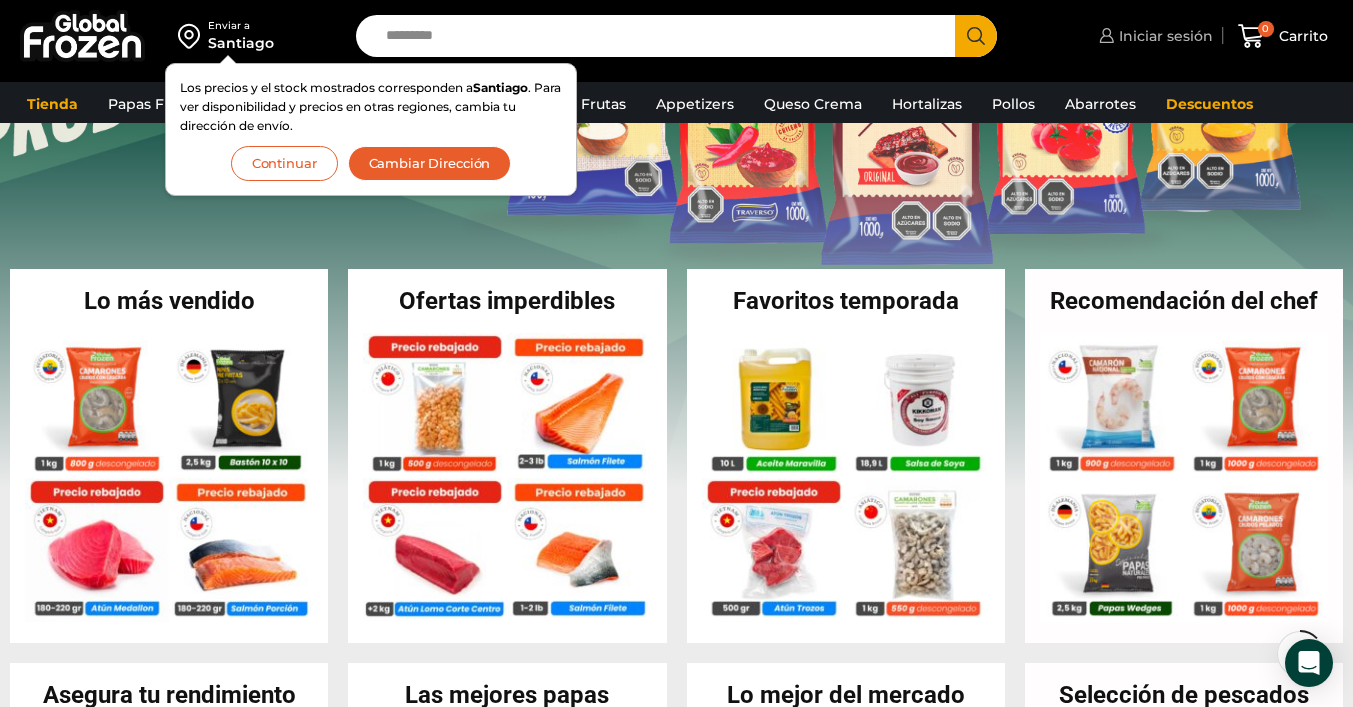 click on "Iniciar sesión" at bounding box center [1163, 36] 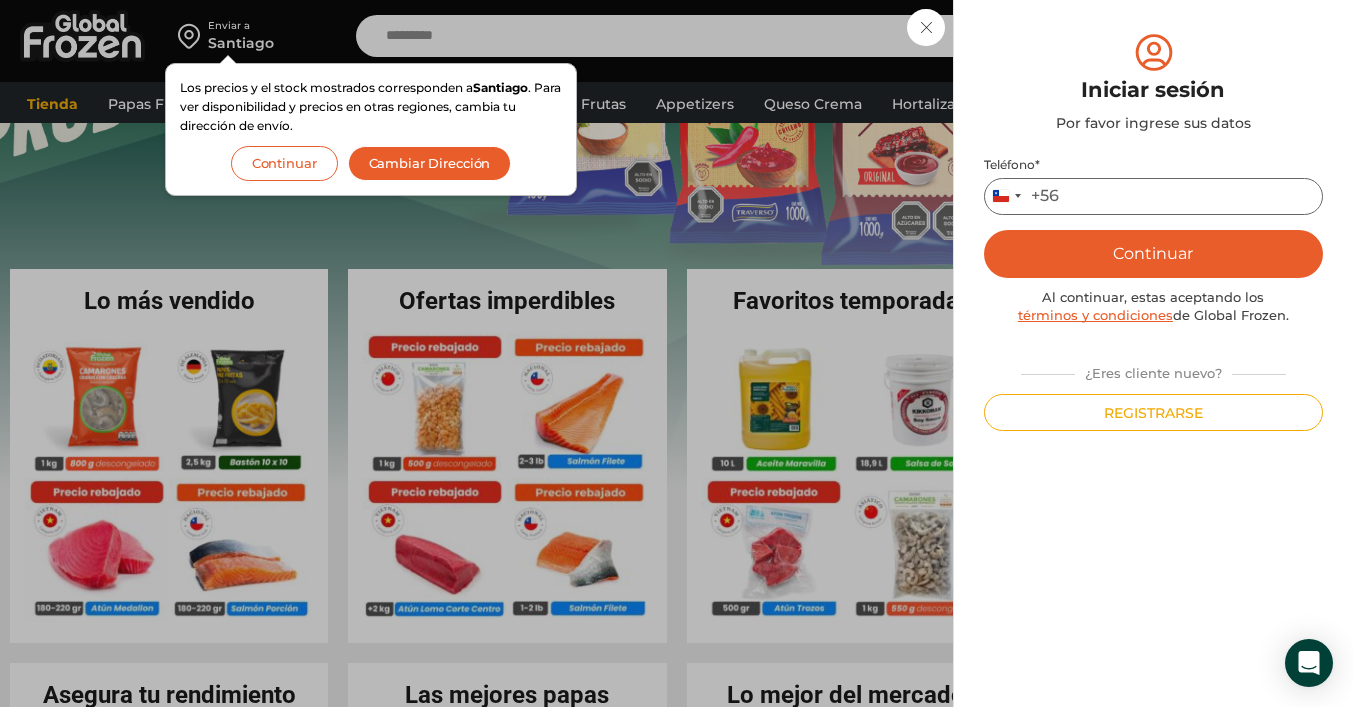 click on "Teléfono
*" at bounding box center [1153, 196] 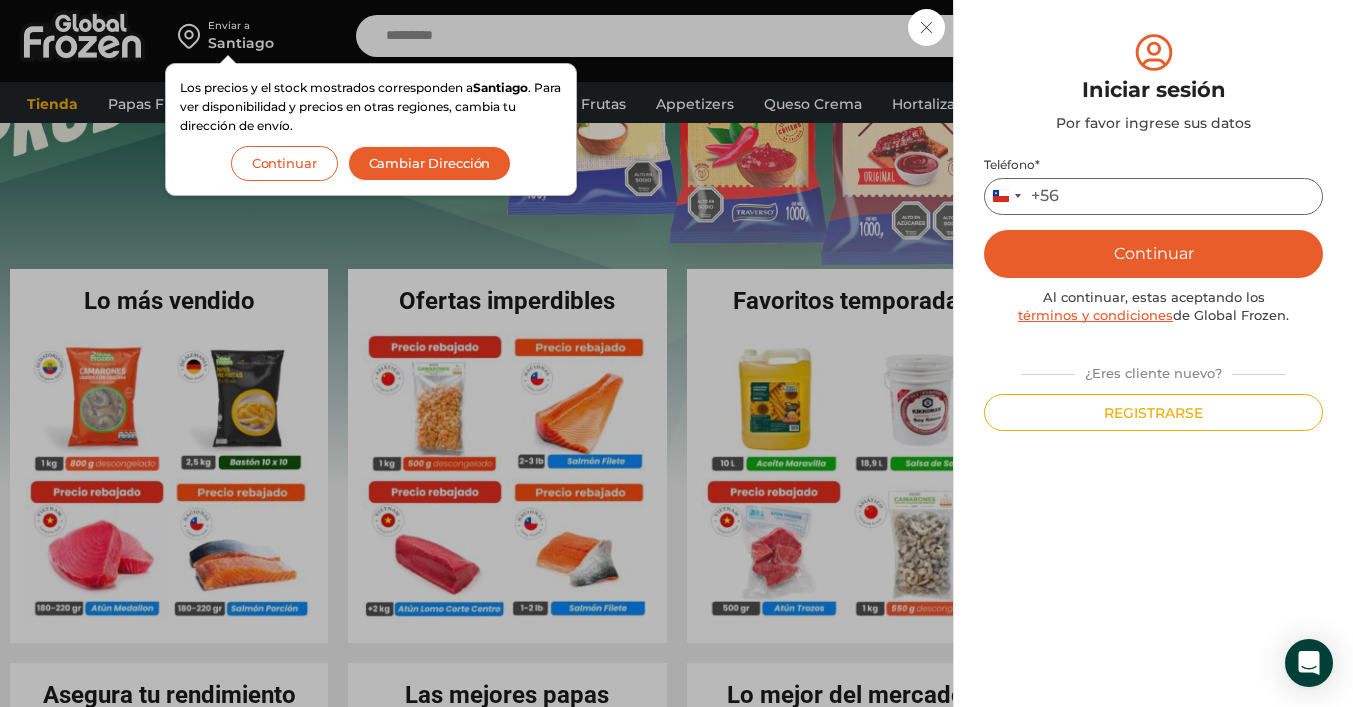 paste on "*********" 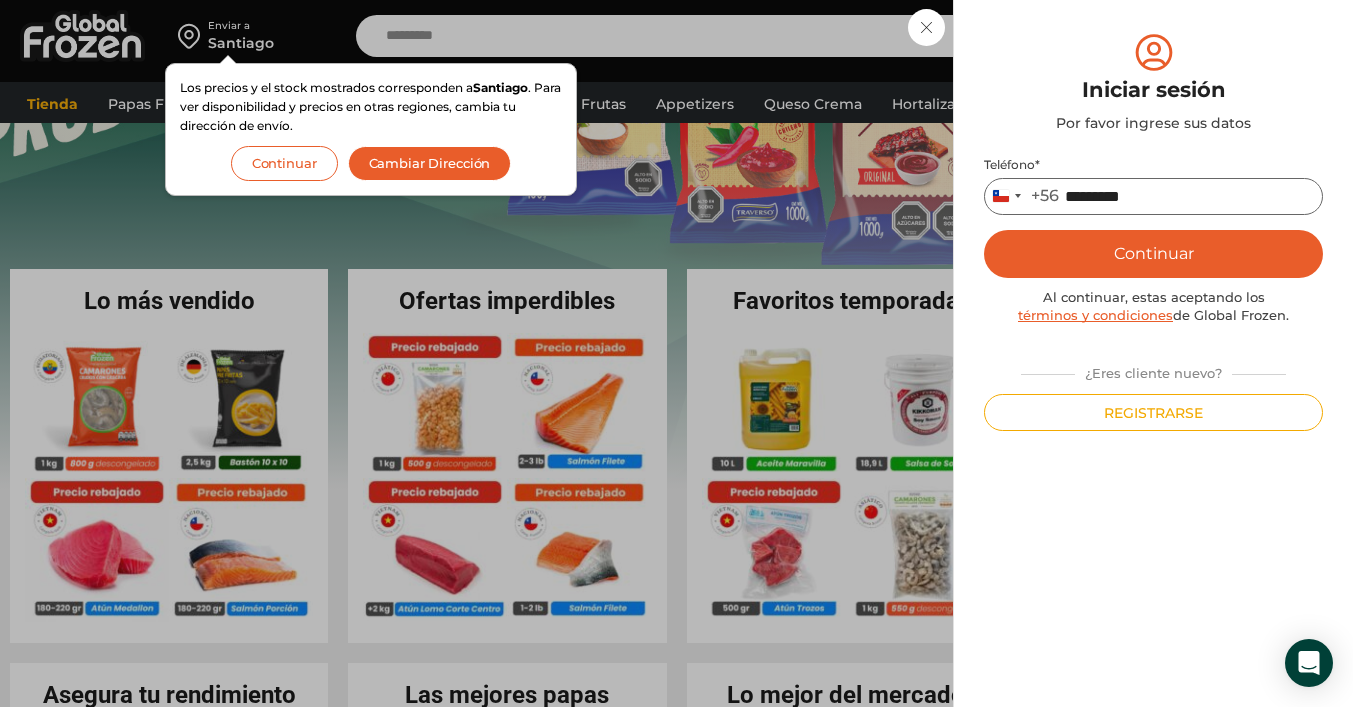 type on "*********" 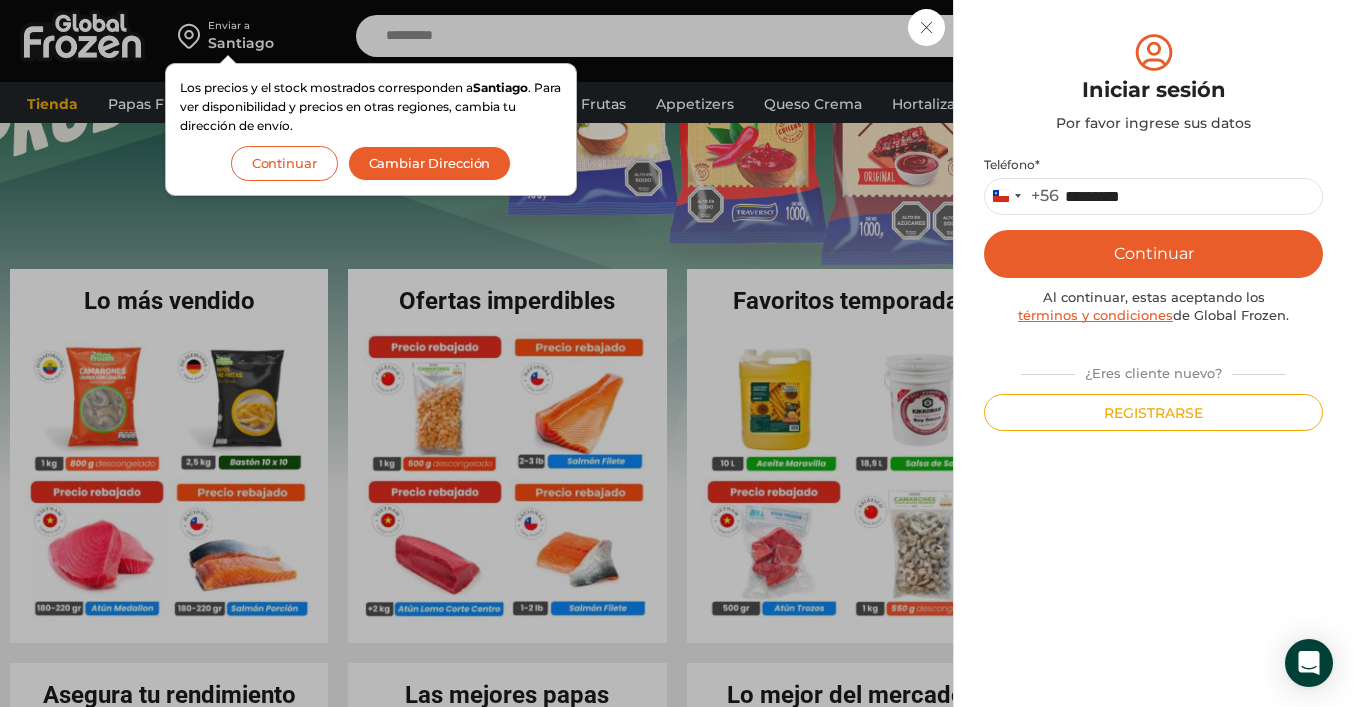click on "Continuar" at bounding box center (1153, 254) 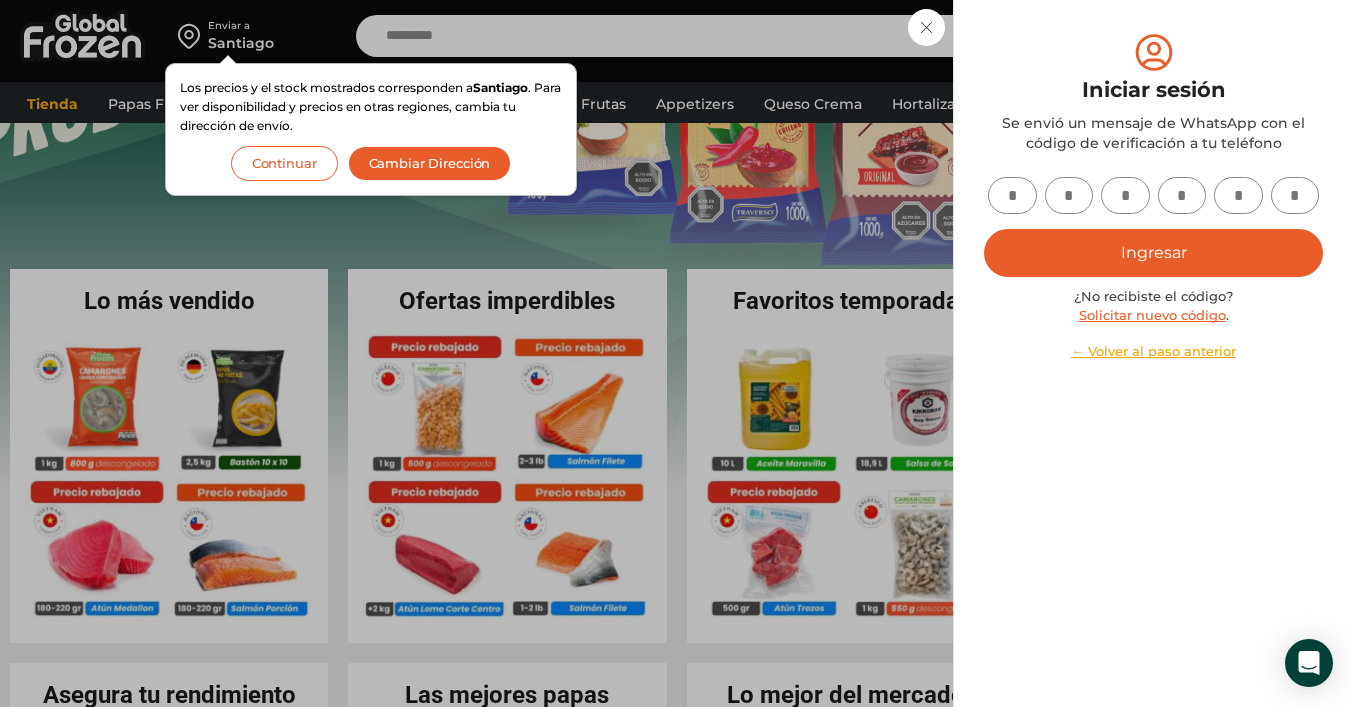 click at bounding box center [1012, 195] 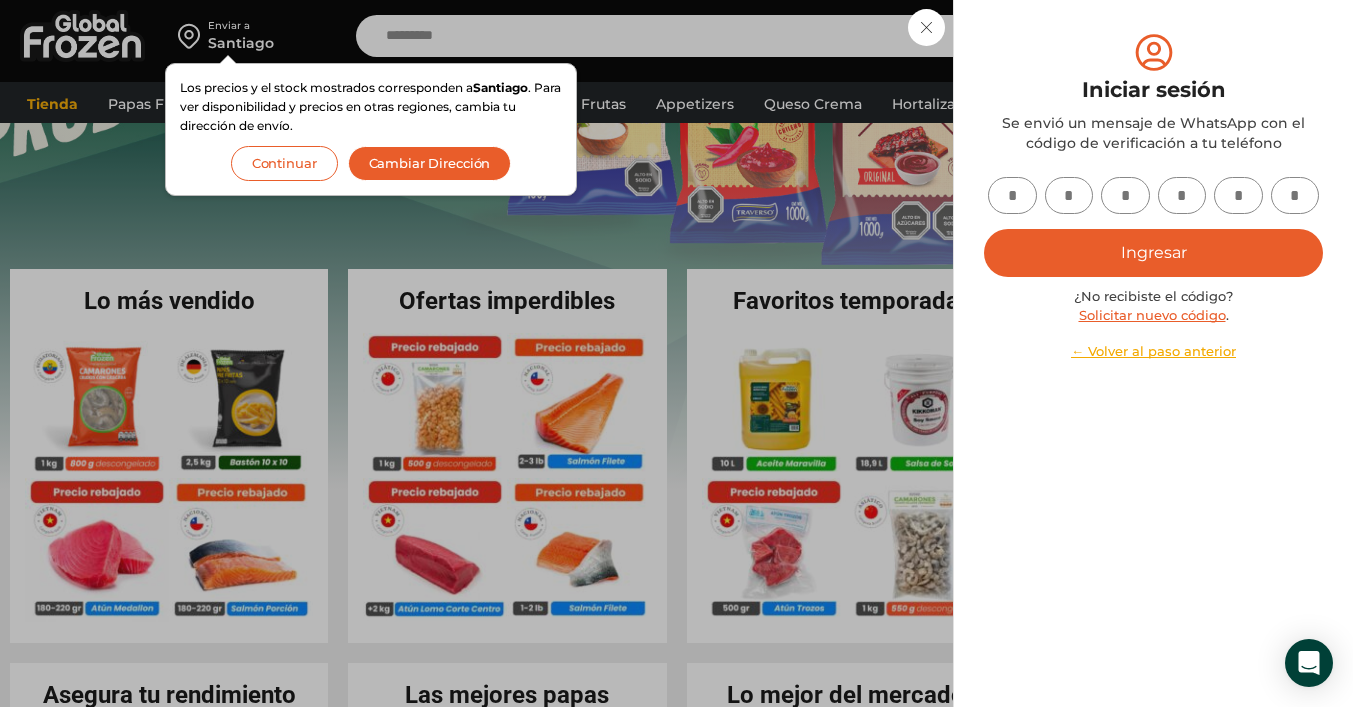 type on "*" 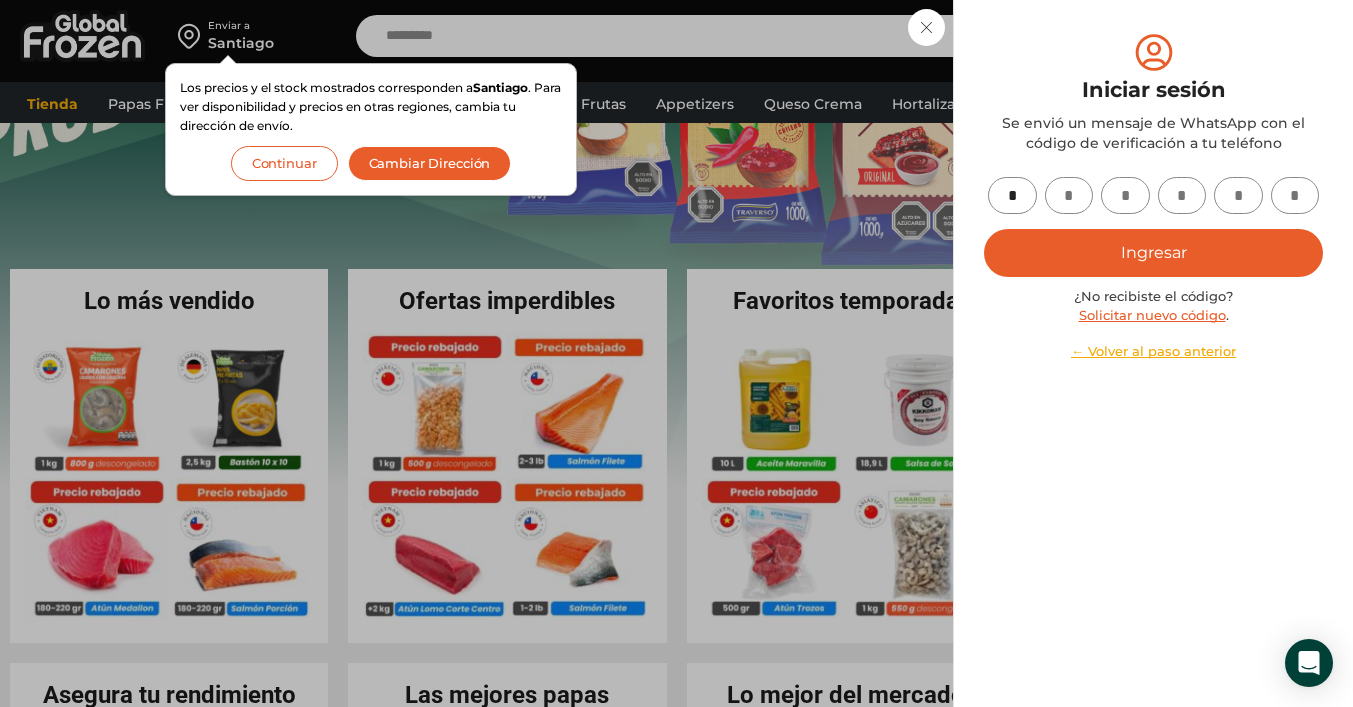 type on "*" 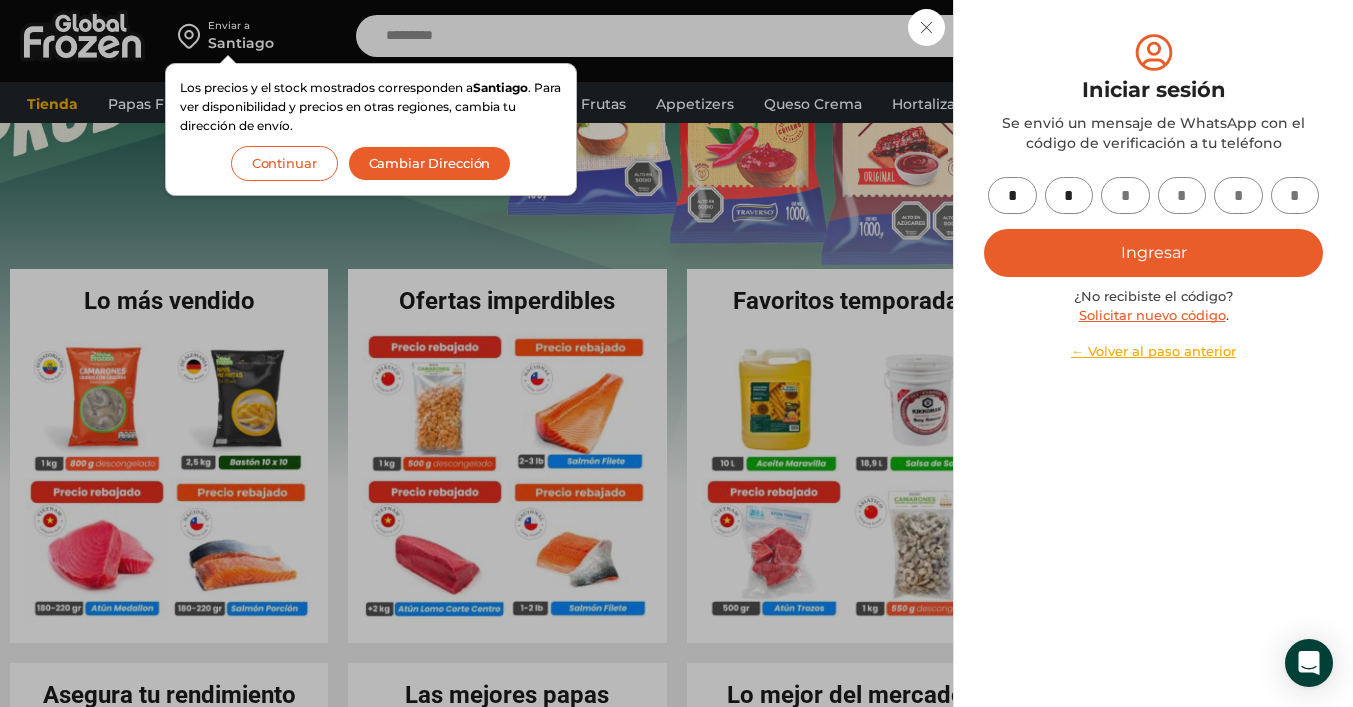 type on "*" 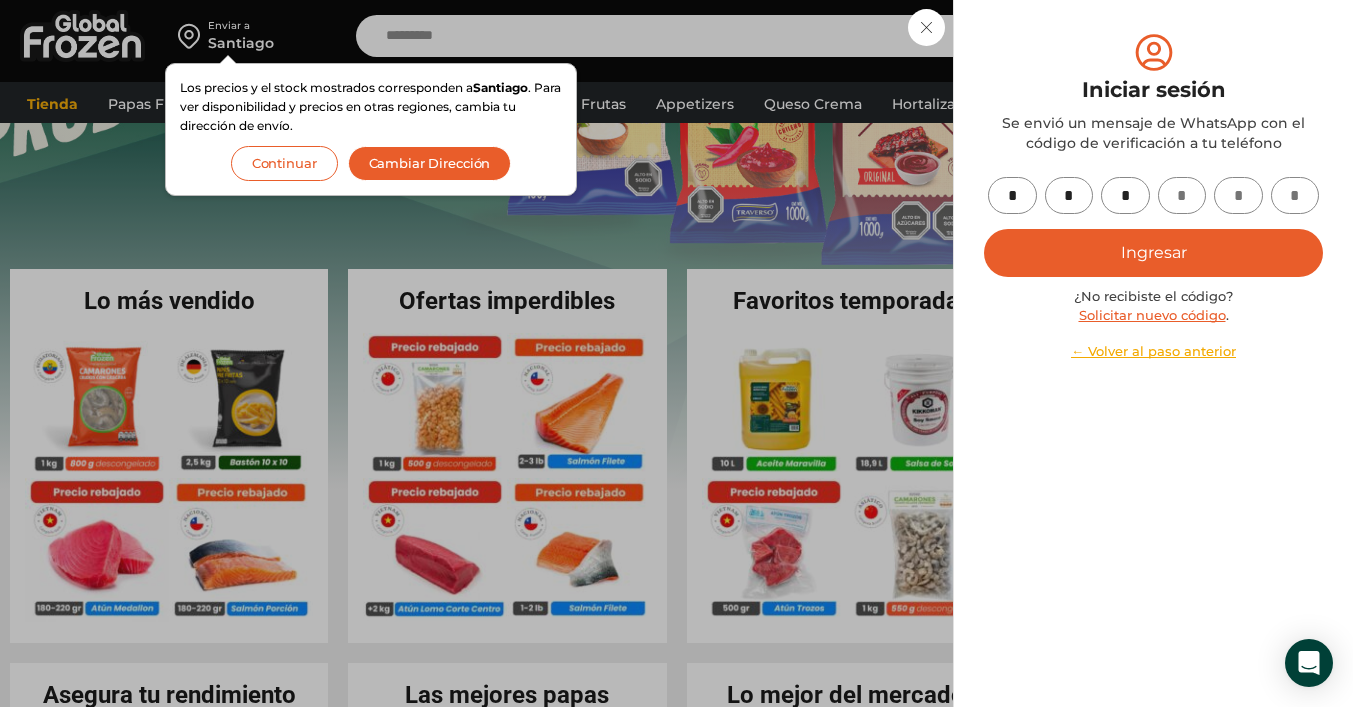 type on "*" 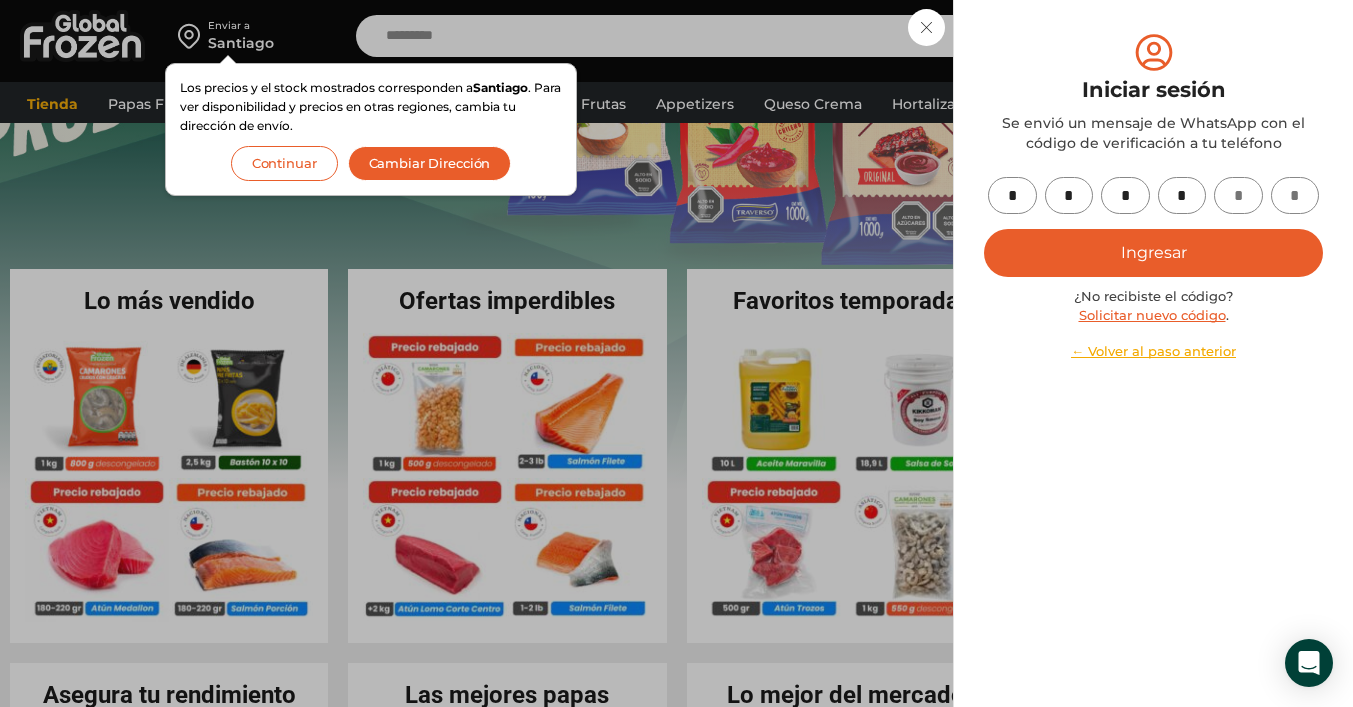 type on "*" 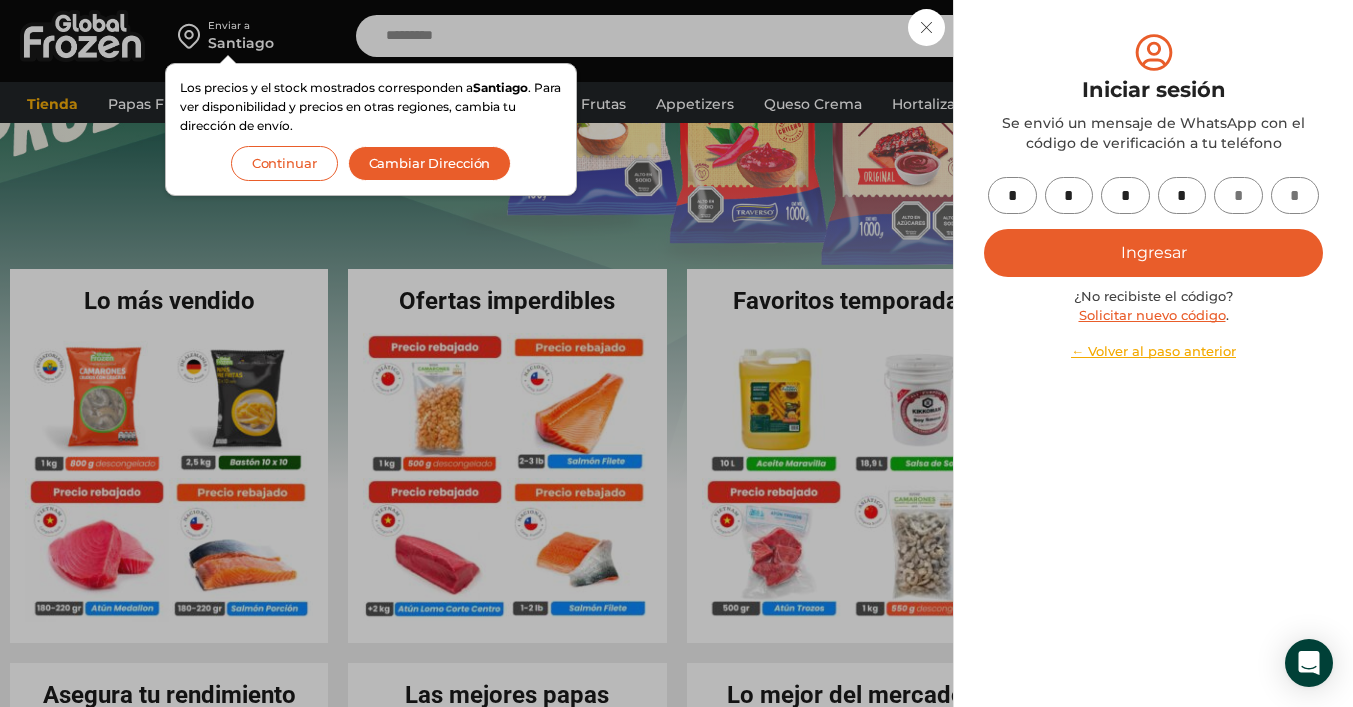 type 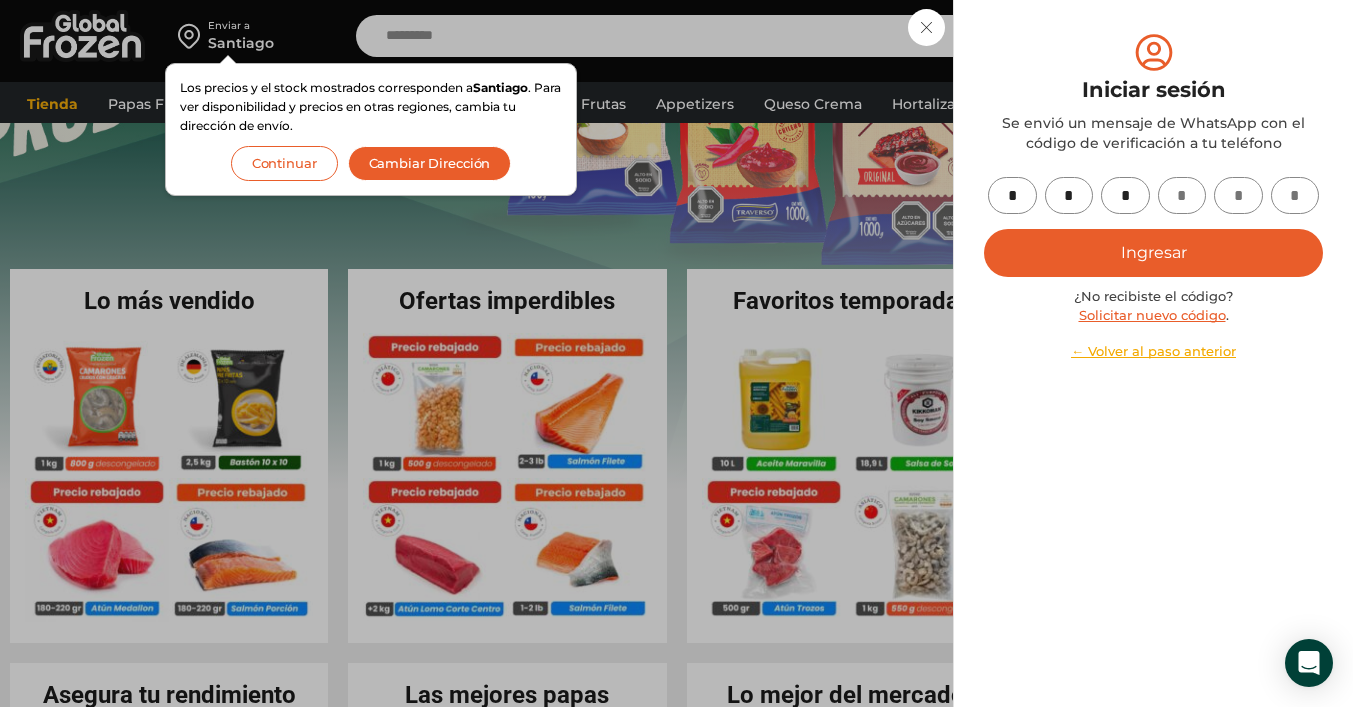 type 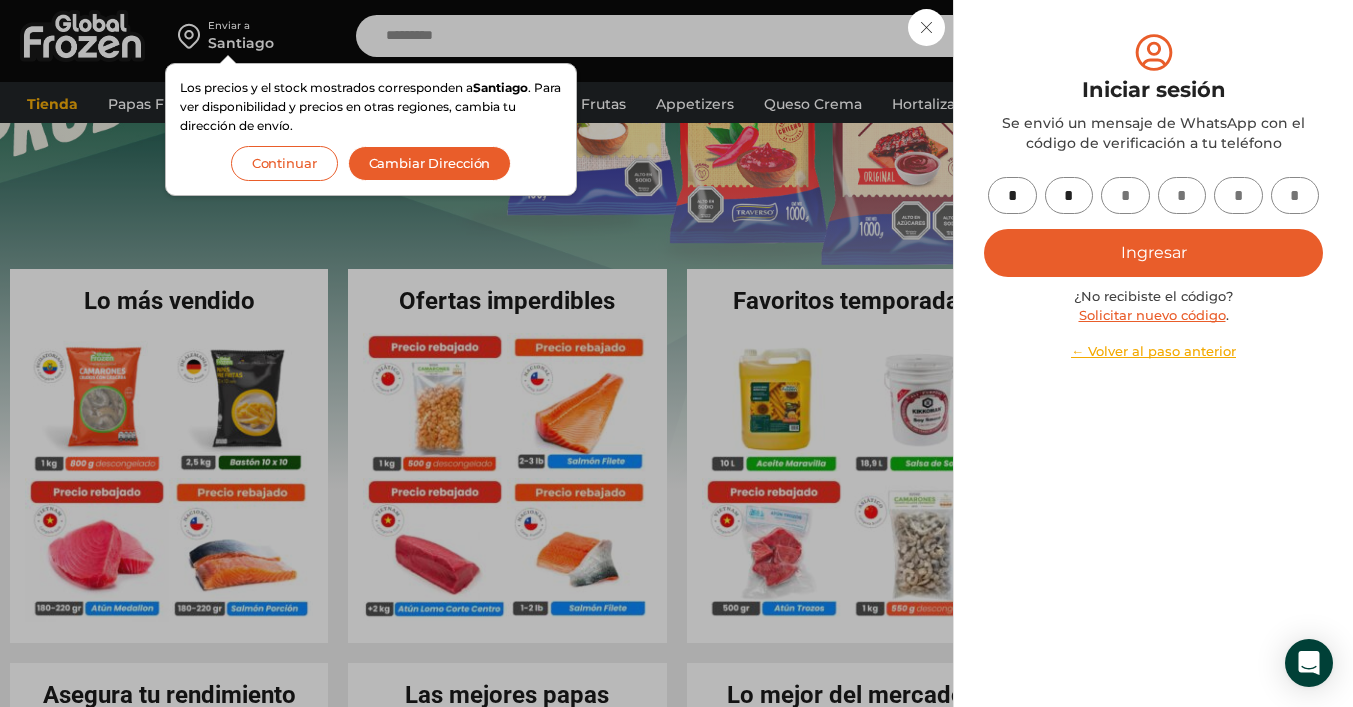 type 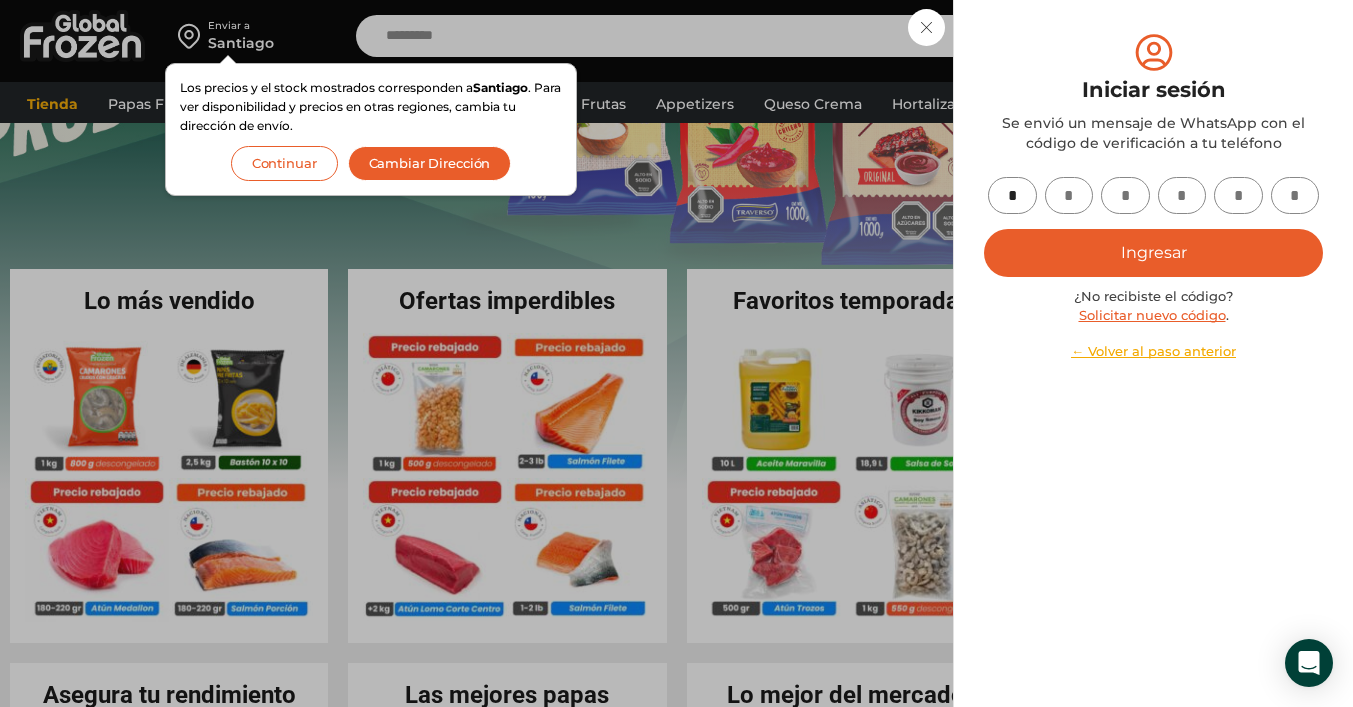 type on "*" 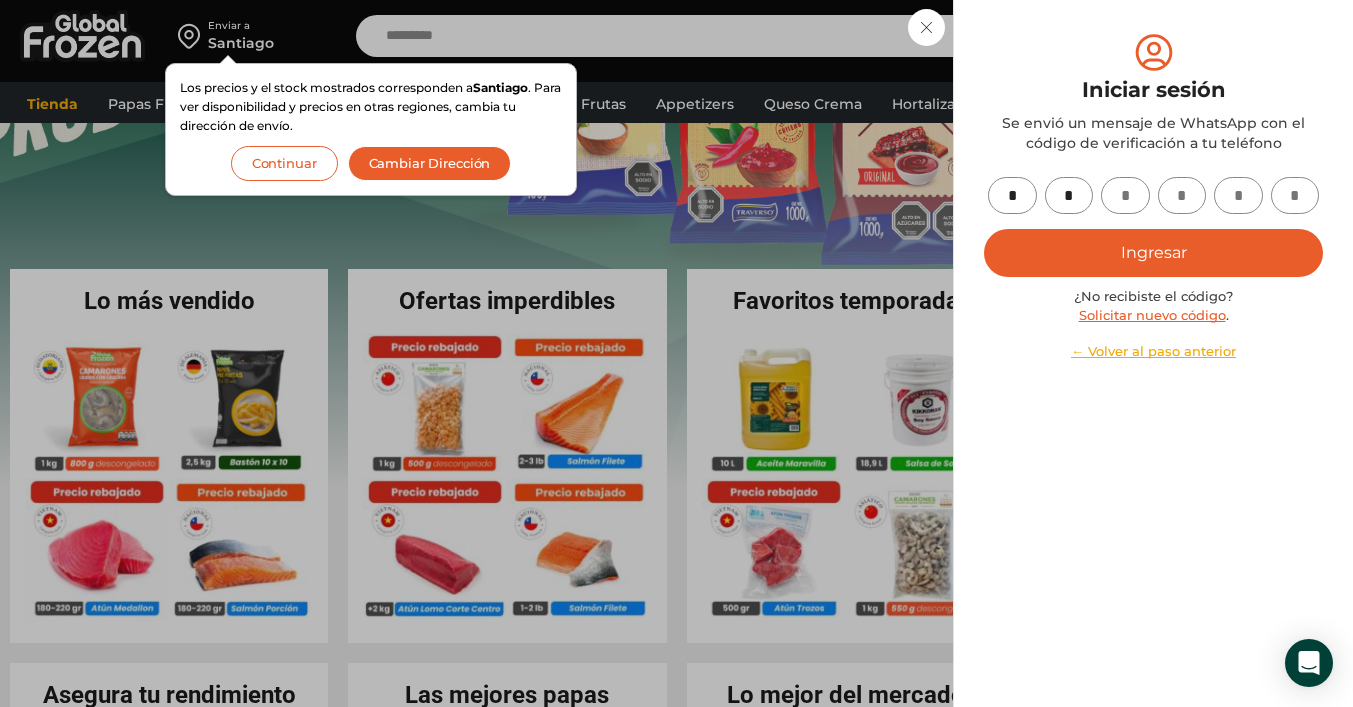 type on "*" 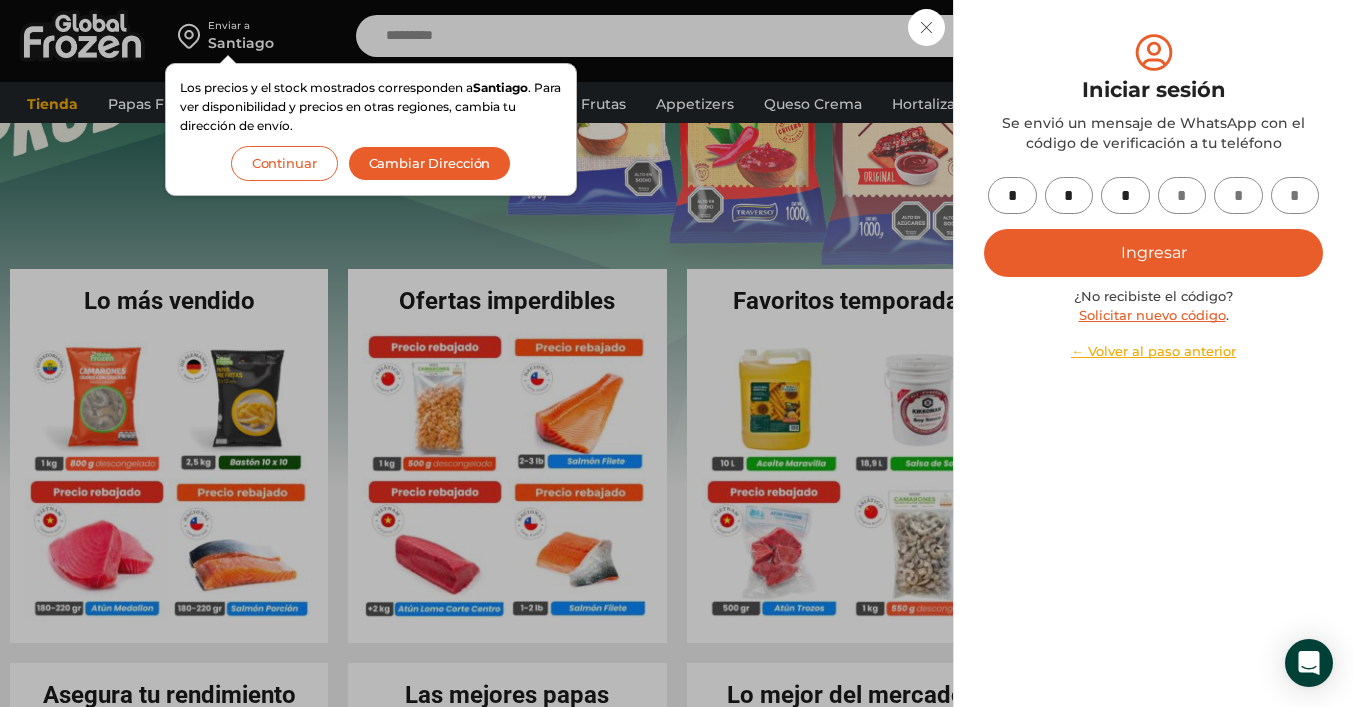 type on "*" 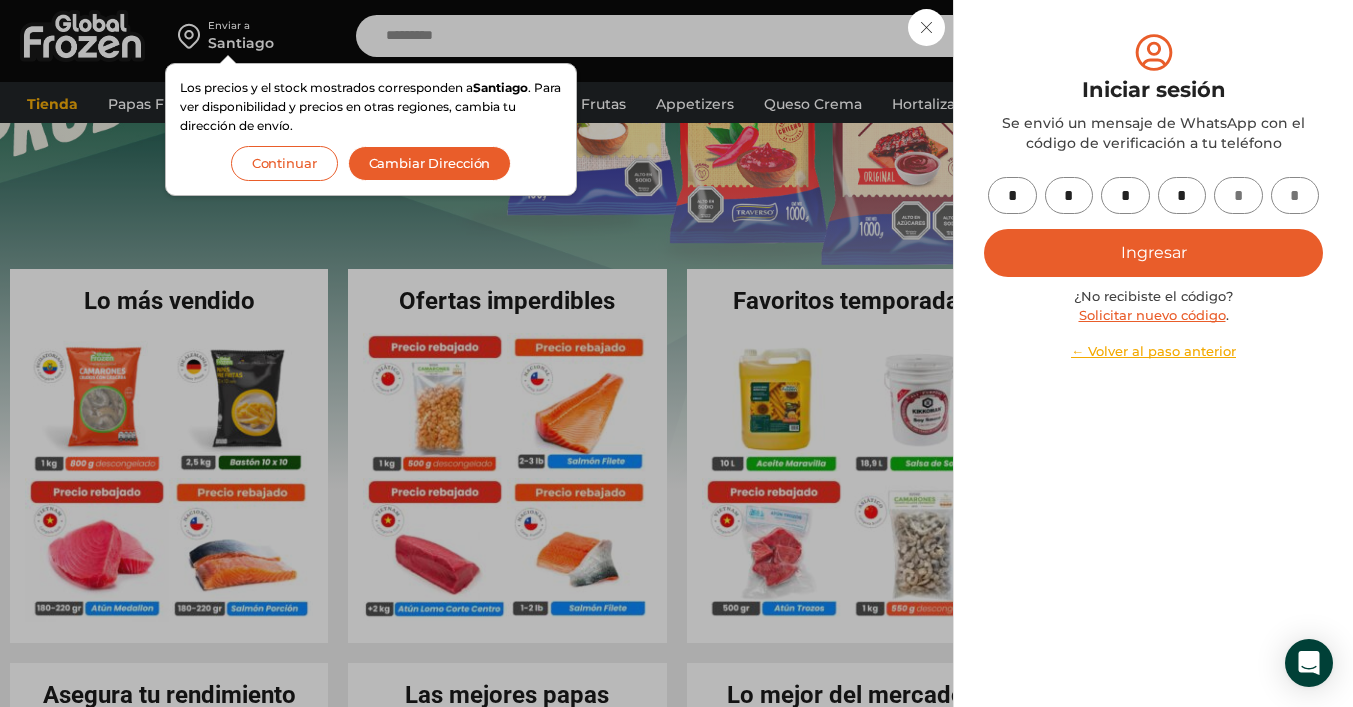 type on "*" 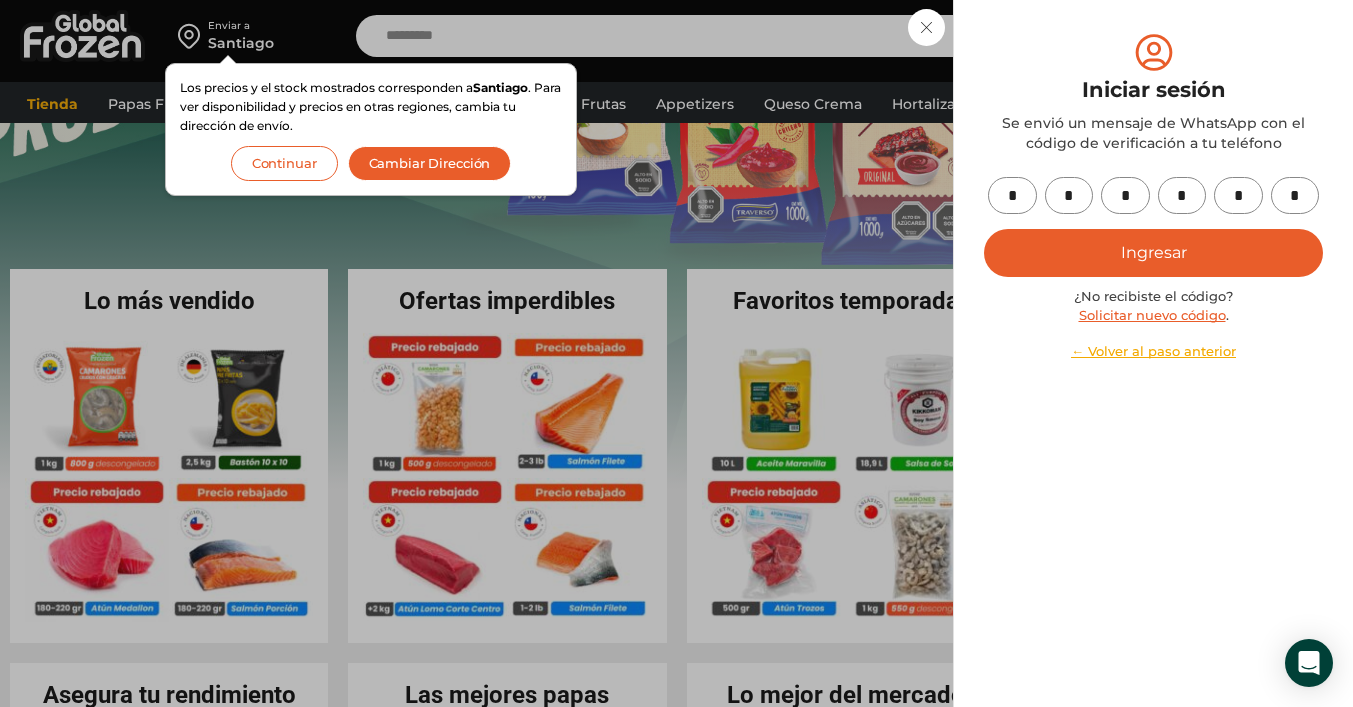 type on "*" 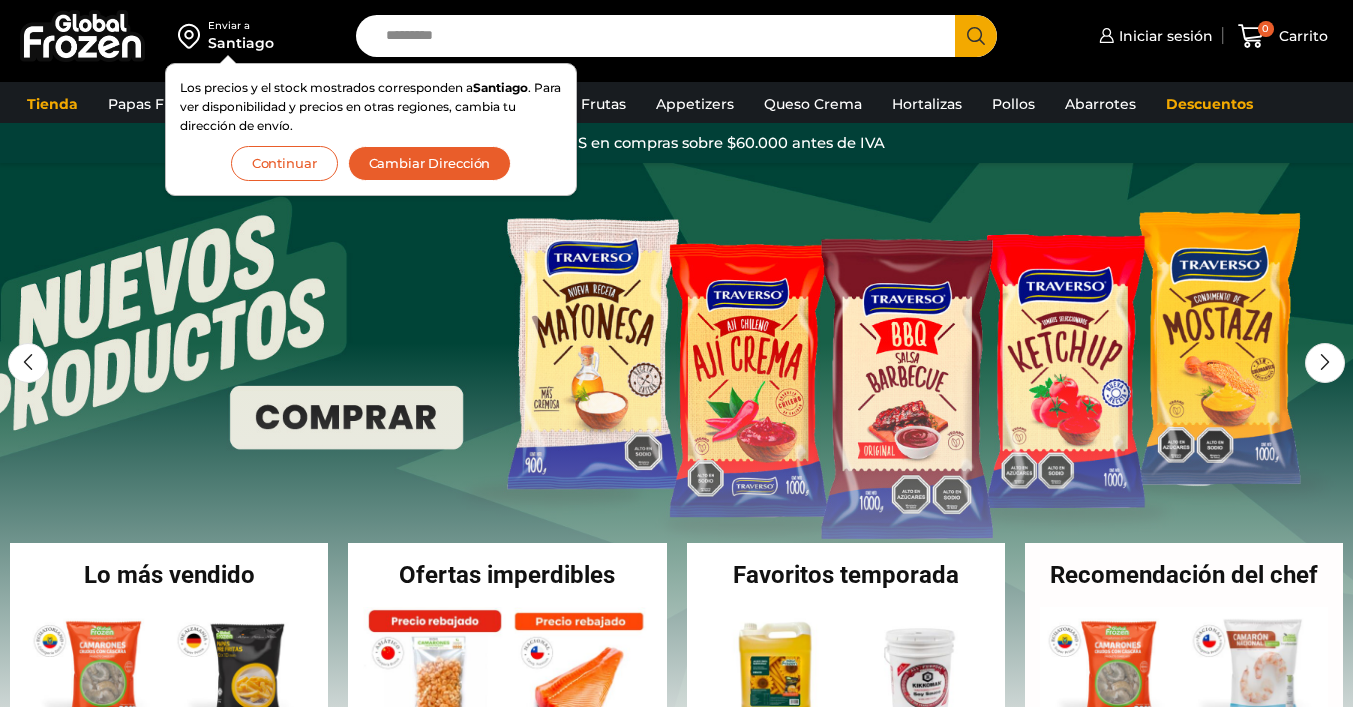 scroll, scrollTop: 0, scrollLeft: 0, axis: both 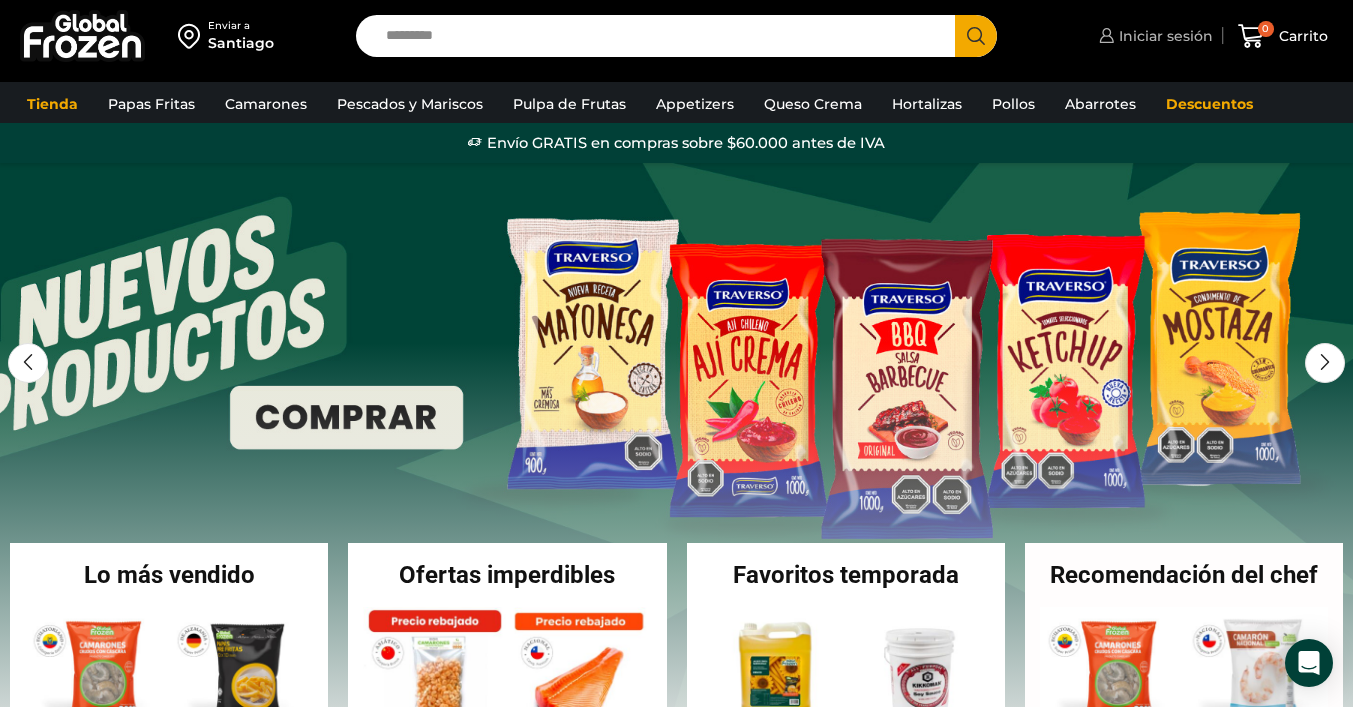 click on "Iniciar sesión" at bounding box center [1163, 36] 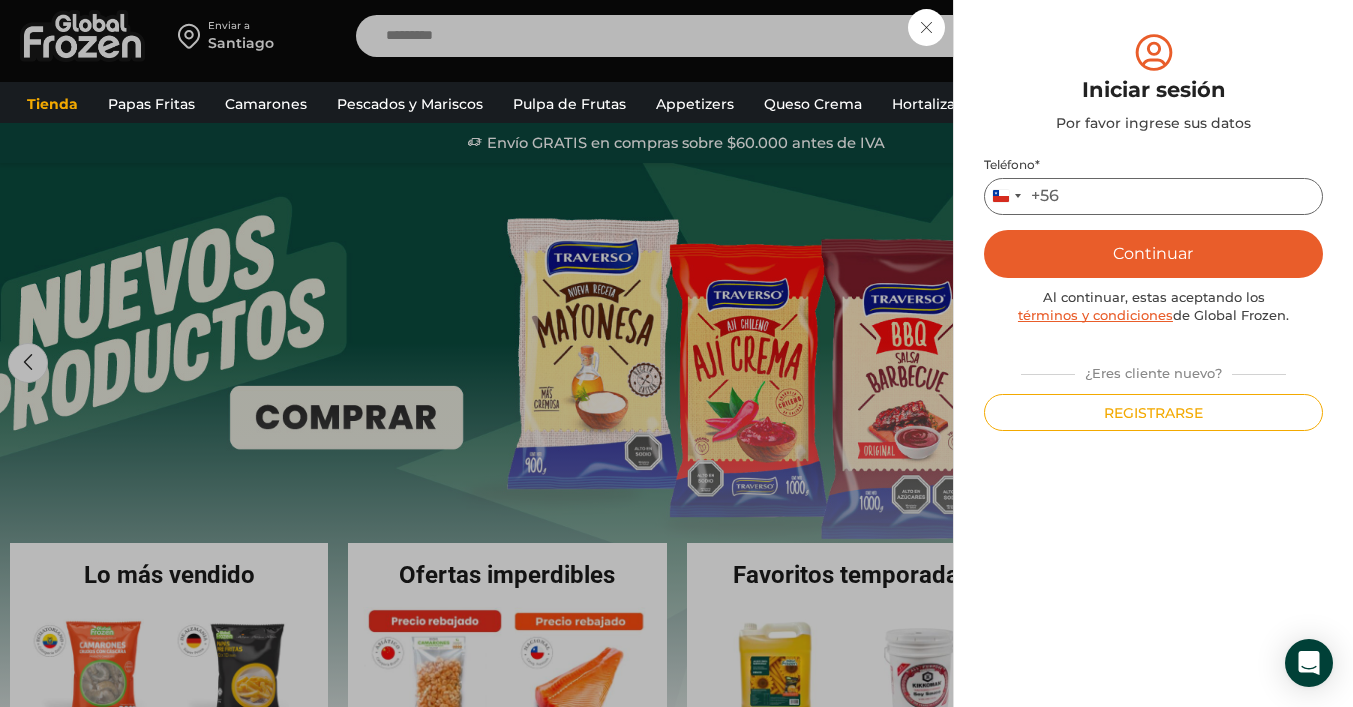 click on "Teléfono
*" at bounding box center (1153, 196) 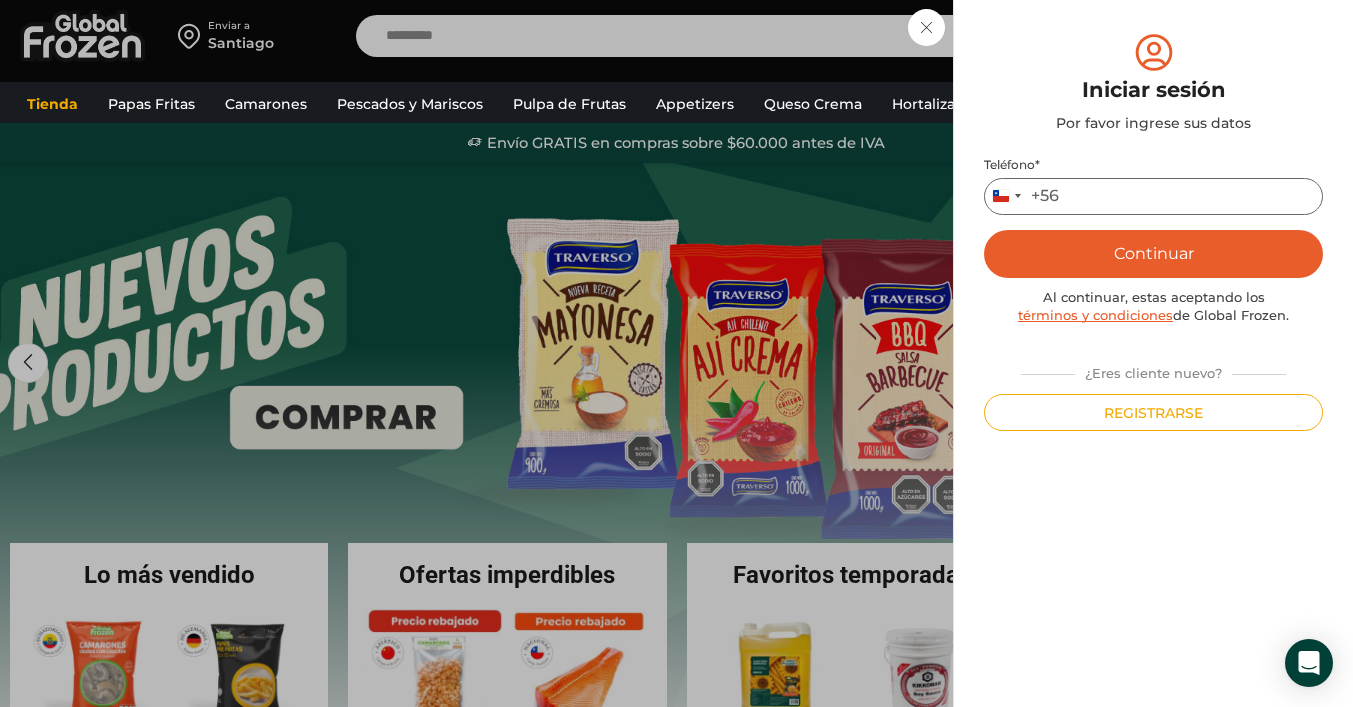 paste on "**********" 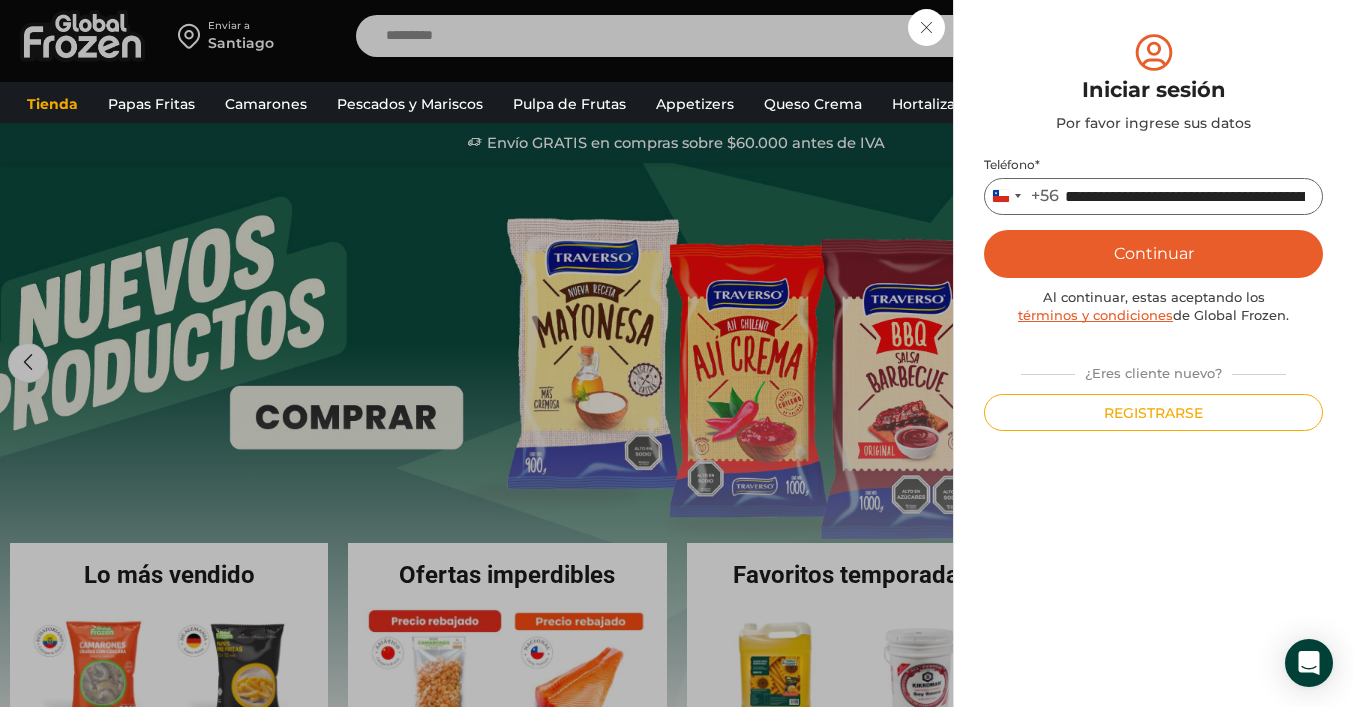 scroll, scrollTop: 0, scrollLeft: 625, axis: horizontal 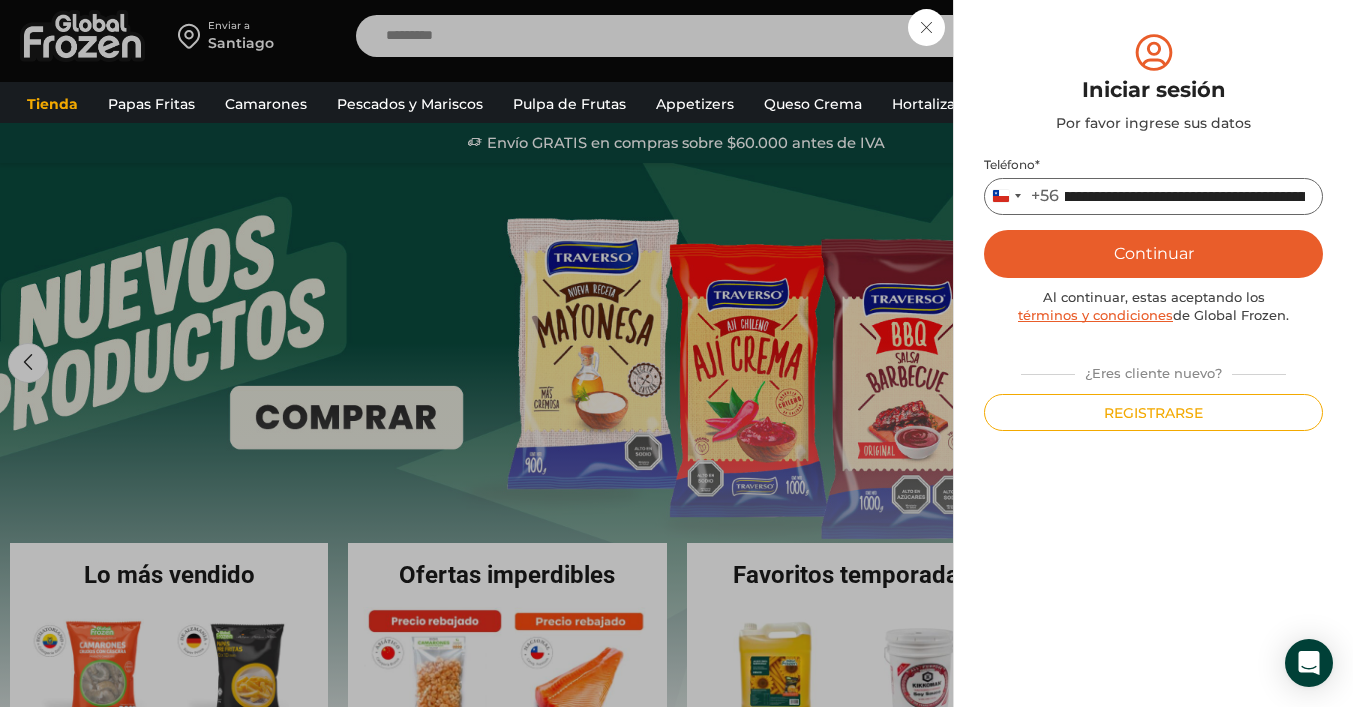 drag, startPoint x: 1292, startPoint y: 191, endPoint x: 1019, endPoint y: 205, distance: 273.35873 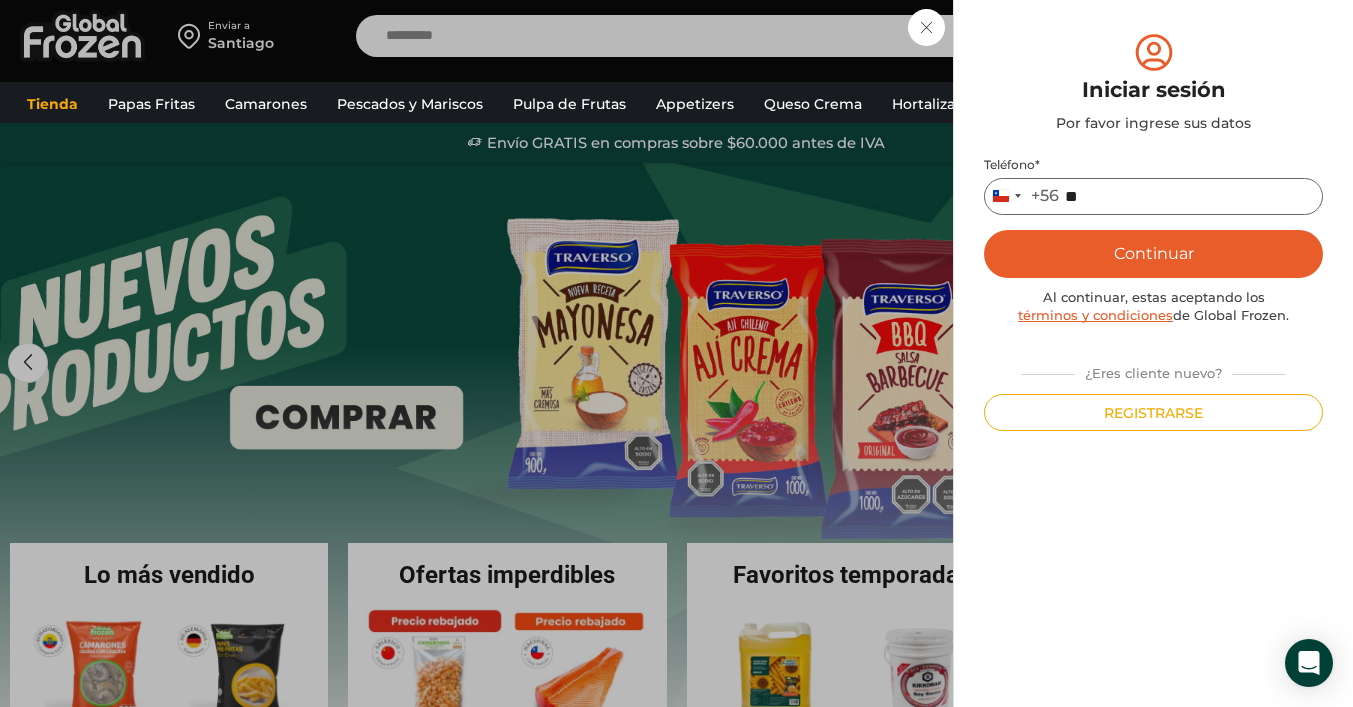 click on "**" at bounding box center (1153, 196) 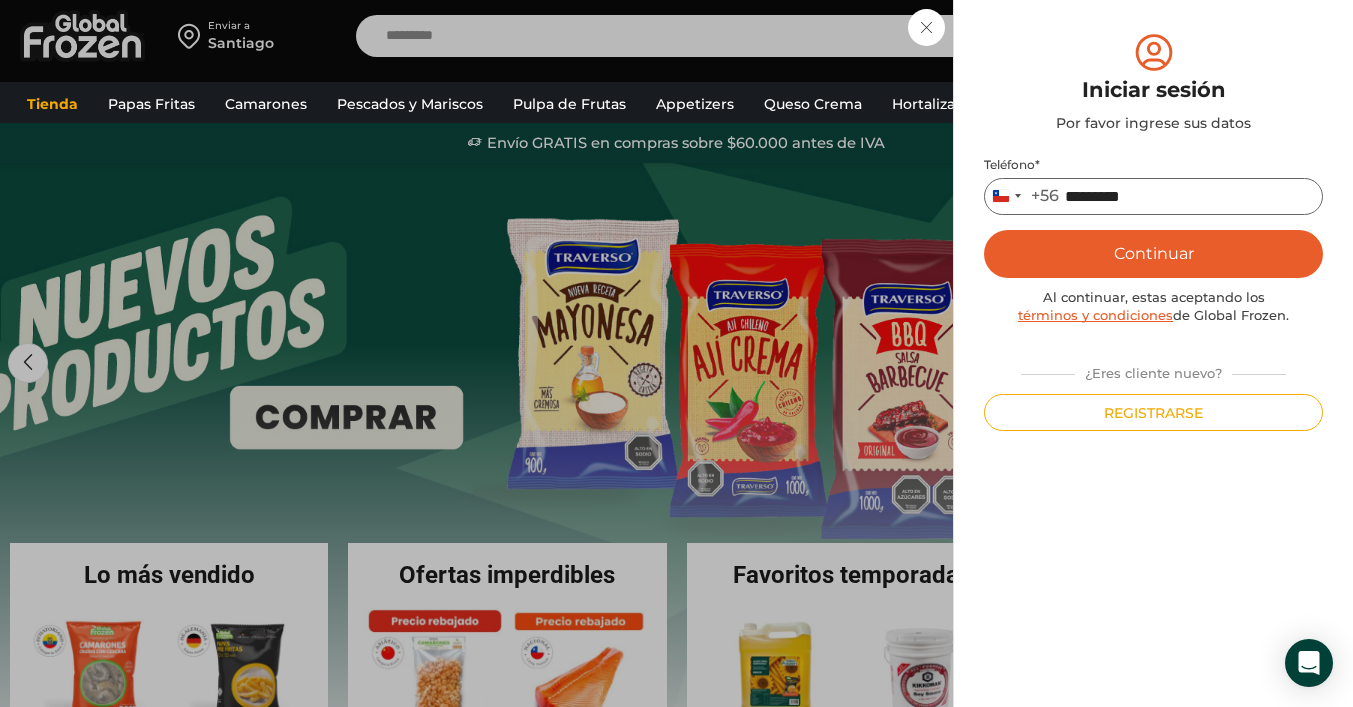 type on "*********" 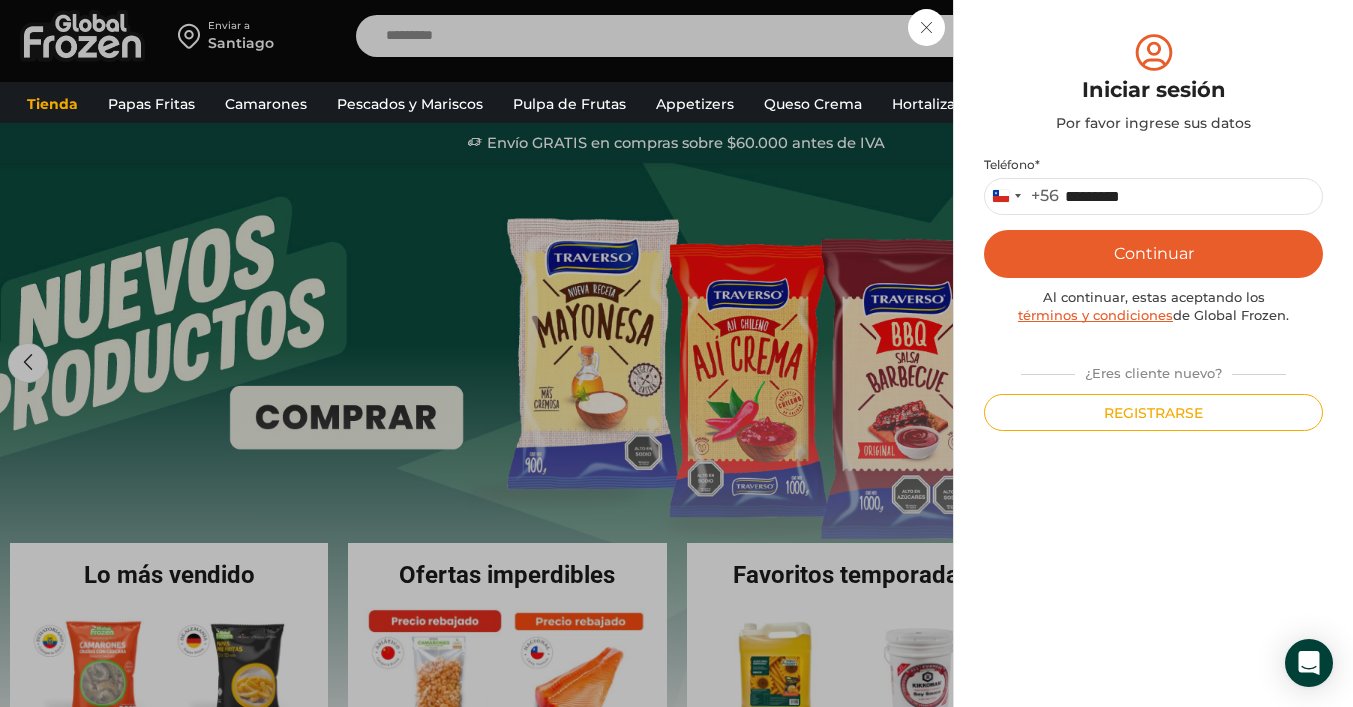 click on "Continuar" at bounding box center [1153, 254] 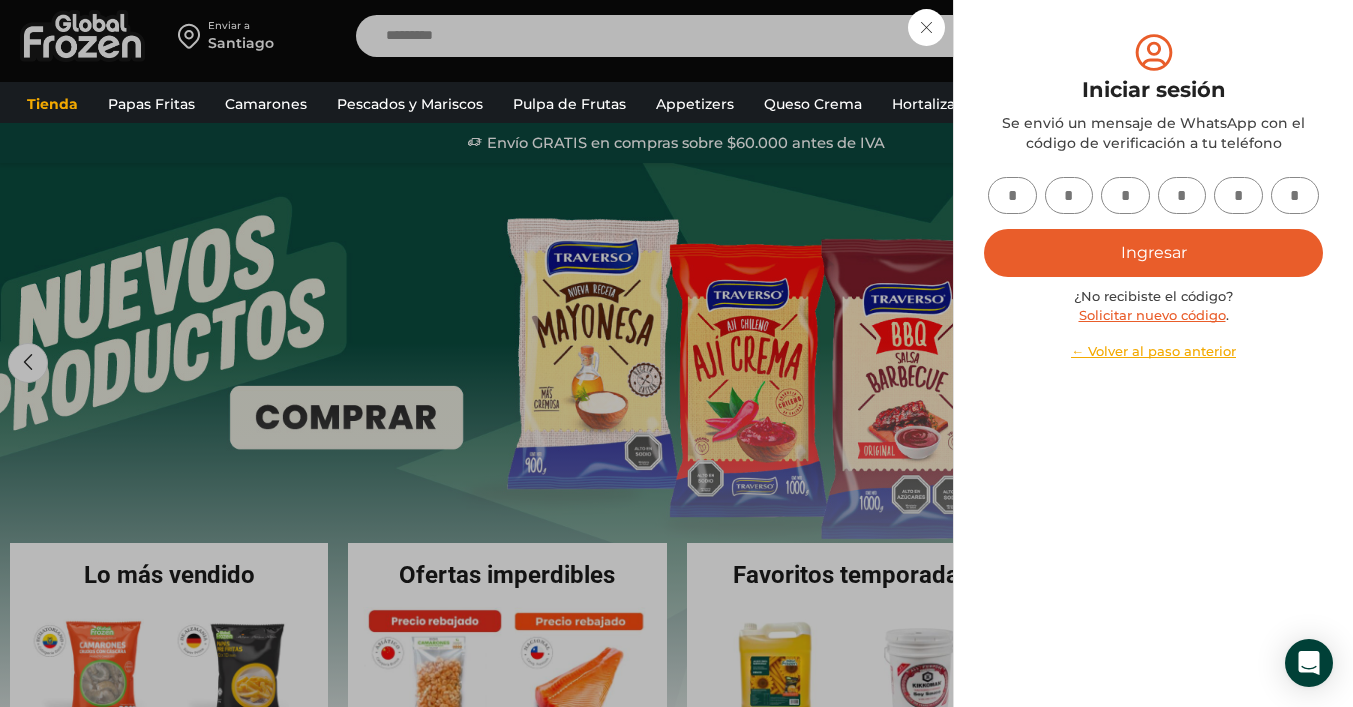 click at bounding box center (1012, 195) 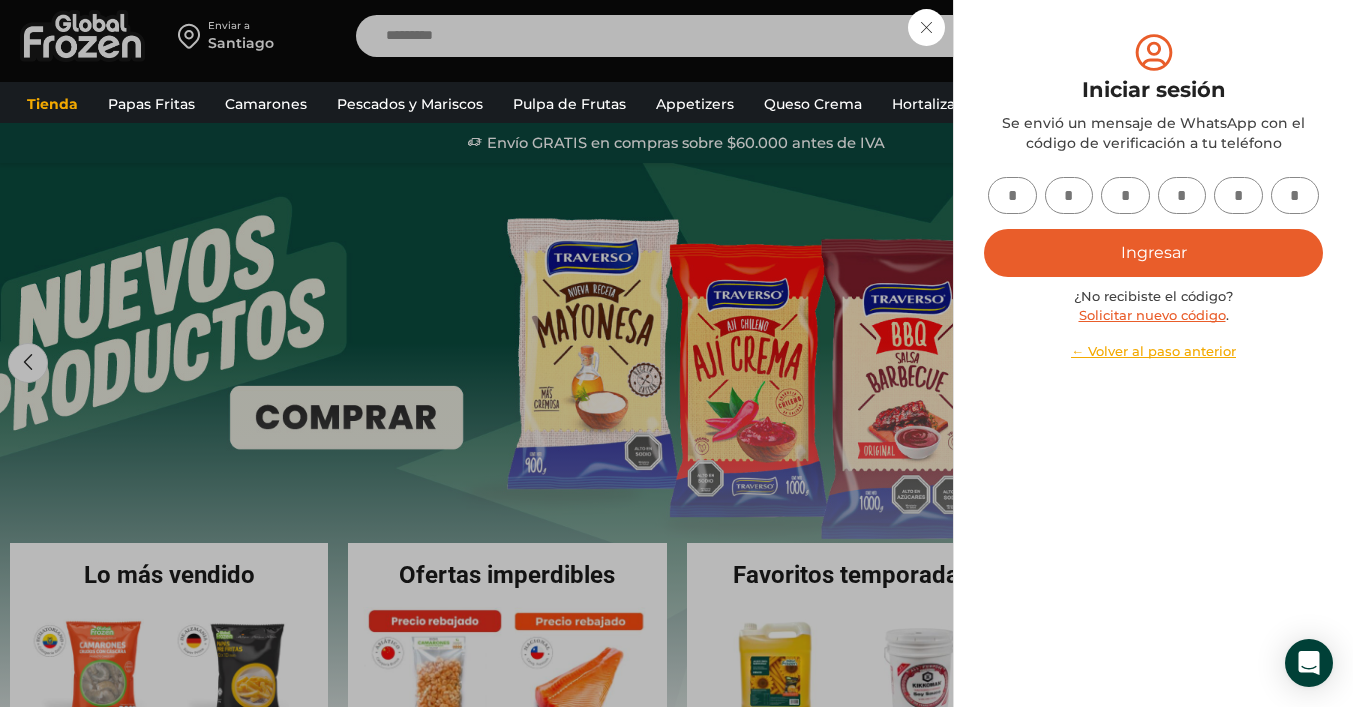 paste on "*" 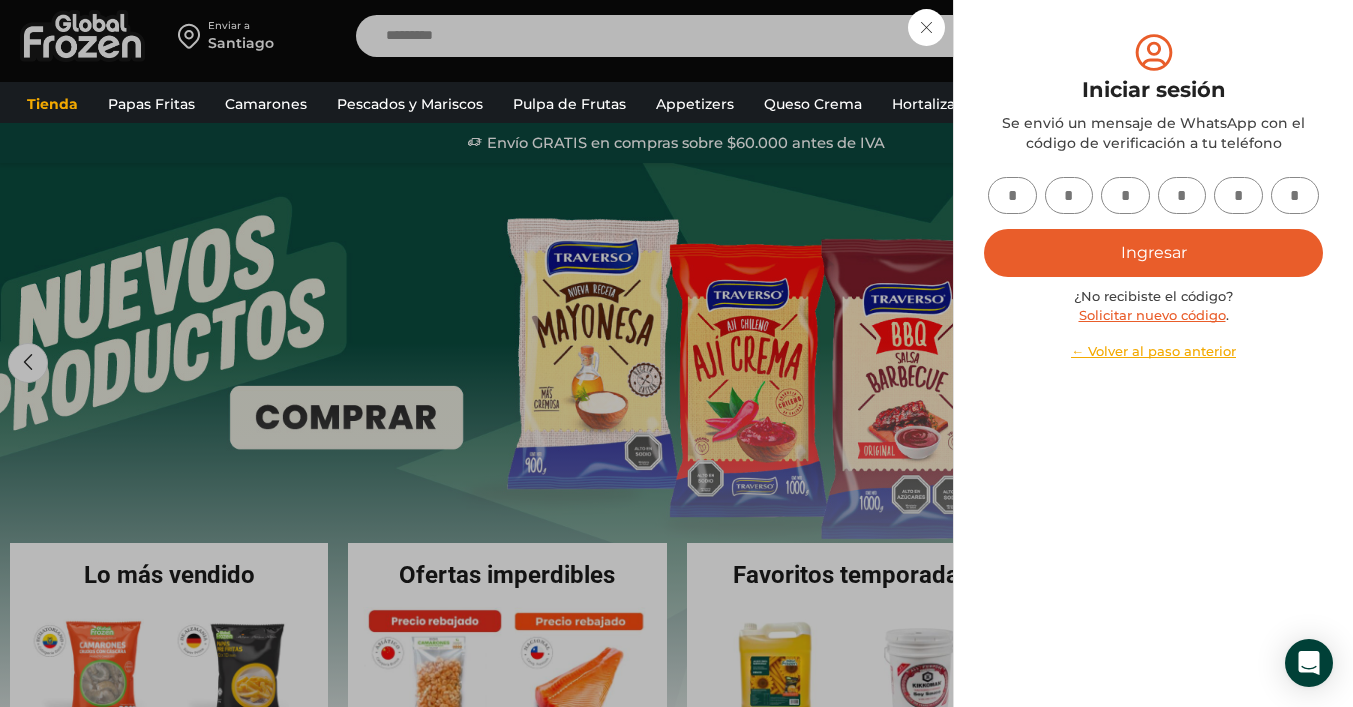 type on "*" 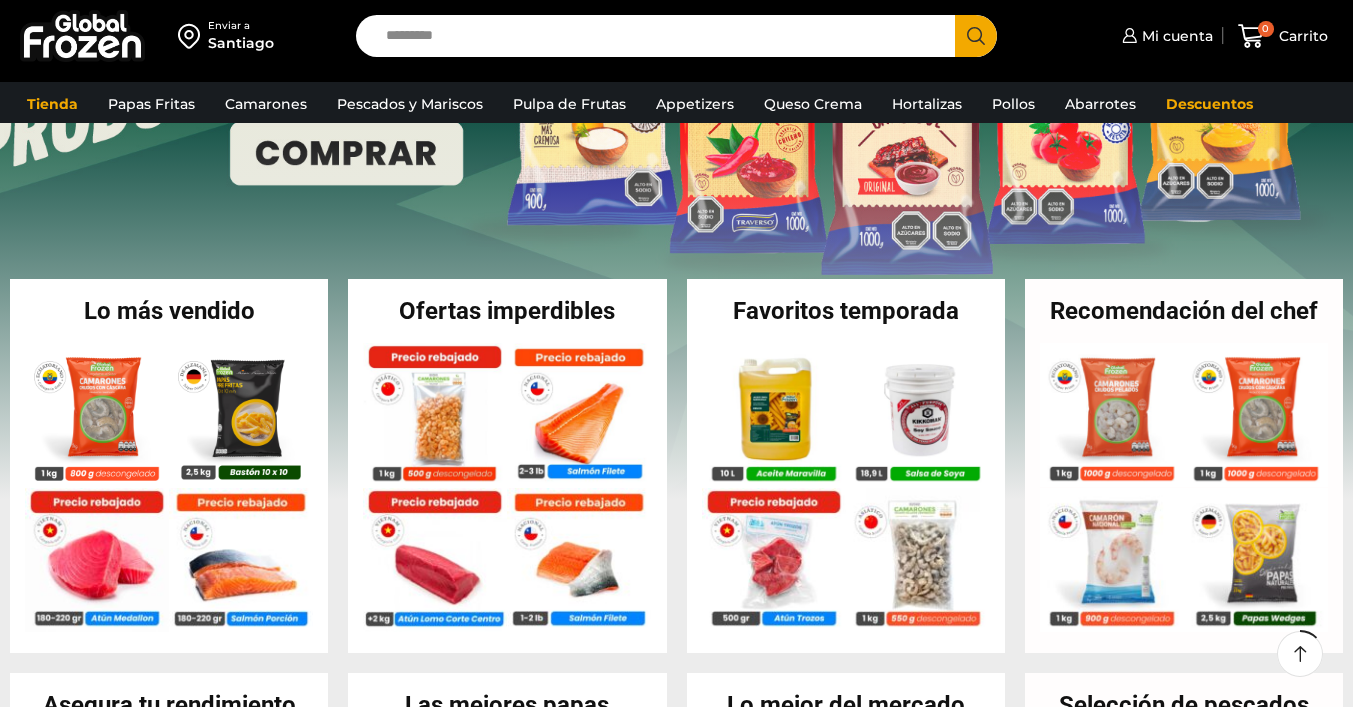 scroll, scrollTop: 284, scrollLeft: 0, axis: vertical 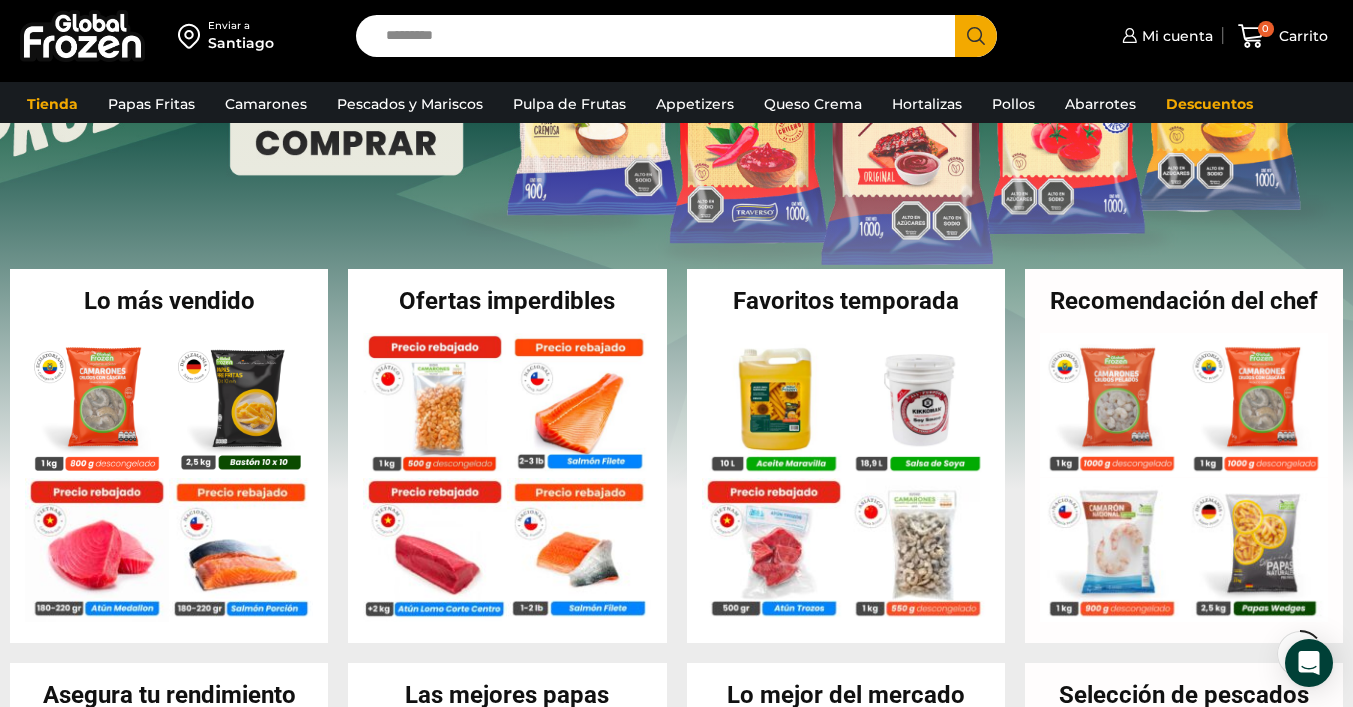 click on "Search input" at bounding box center (661, 36) 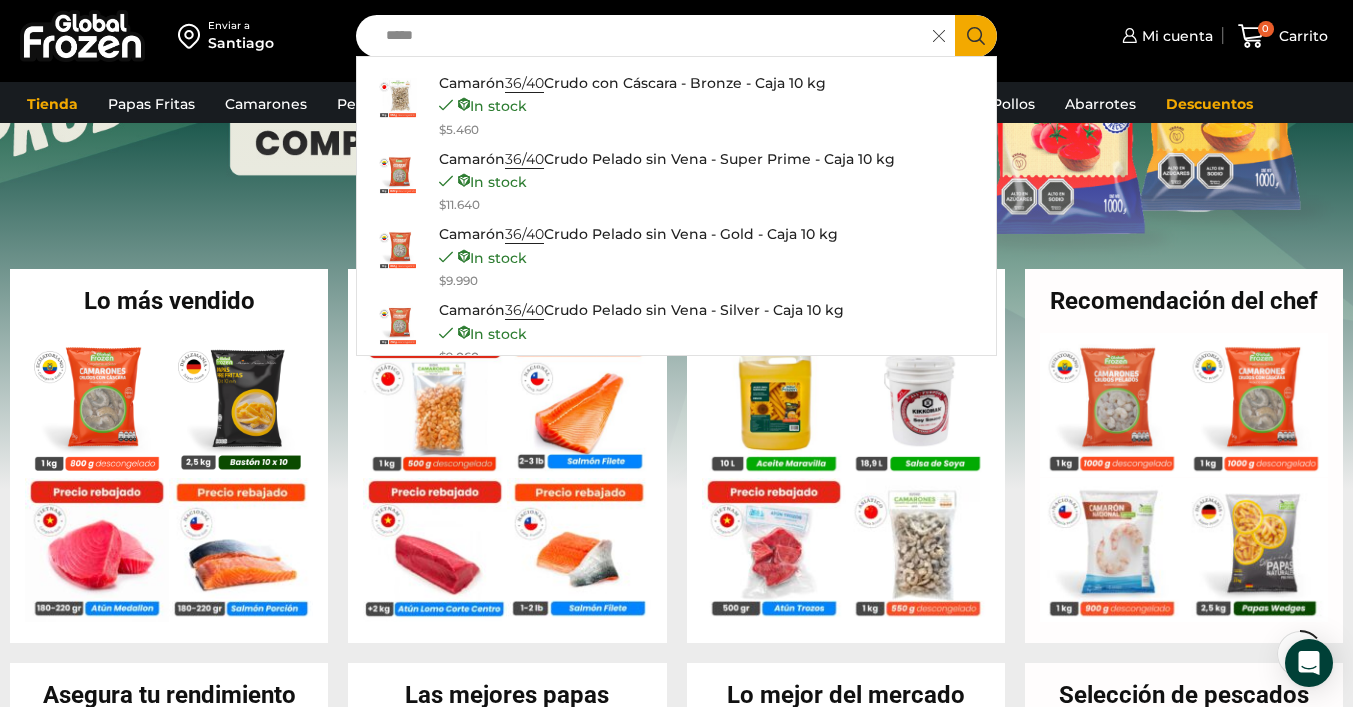 click on "*****" at bounding box center [650, 36] 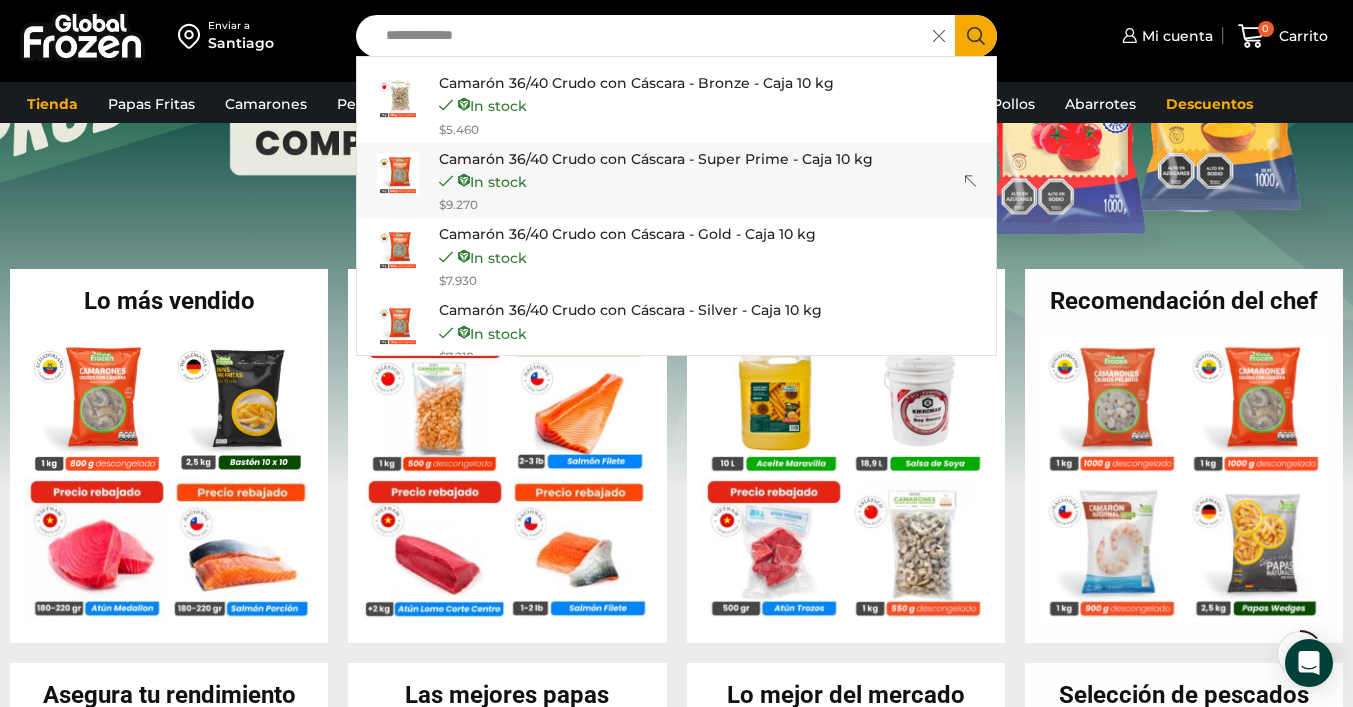 type on "**********" 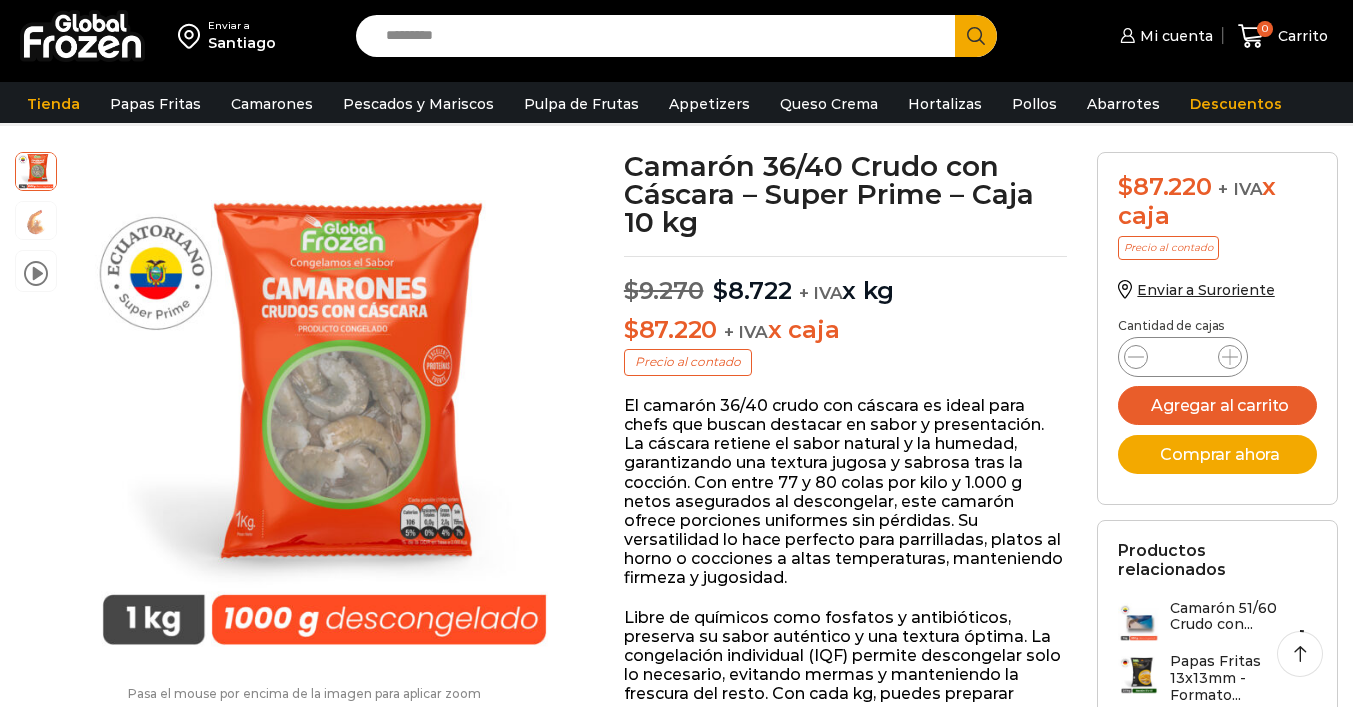 scroll, scrollTop: 96, scrollLeft: 0, axis: vertical 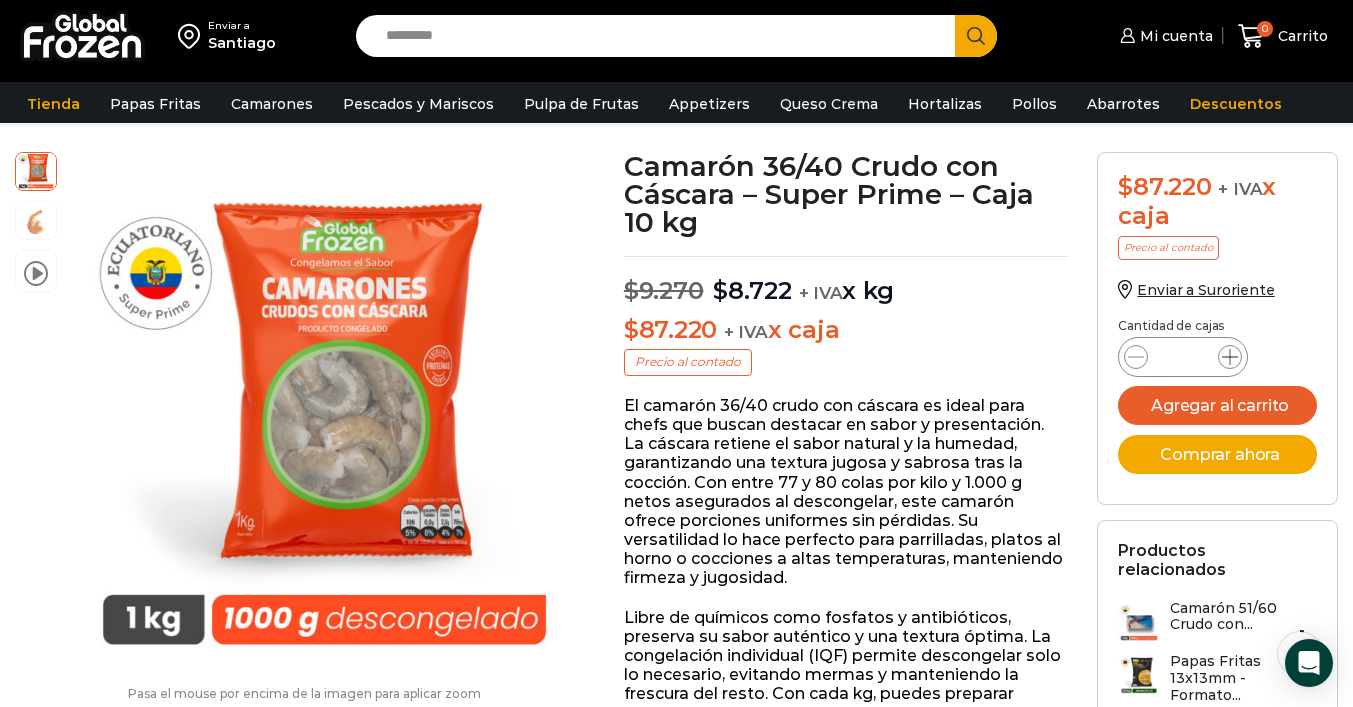 click at bounding box center (1230, 357) 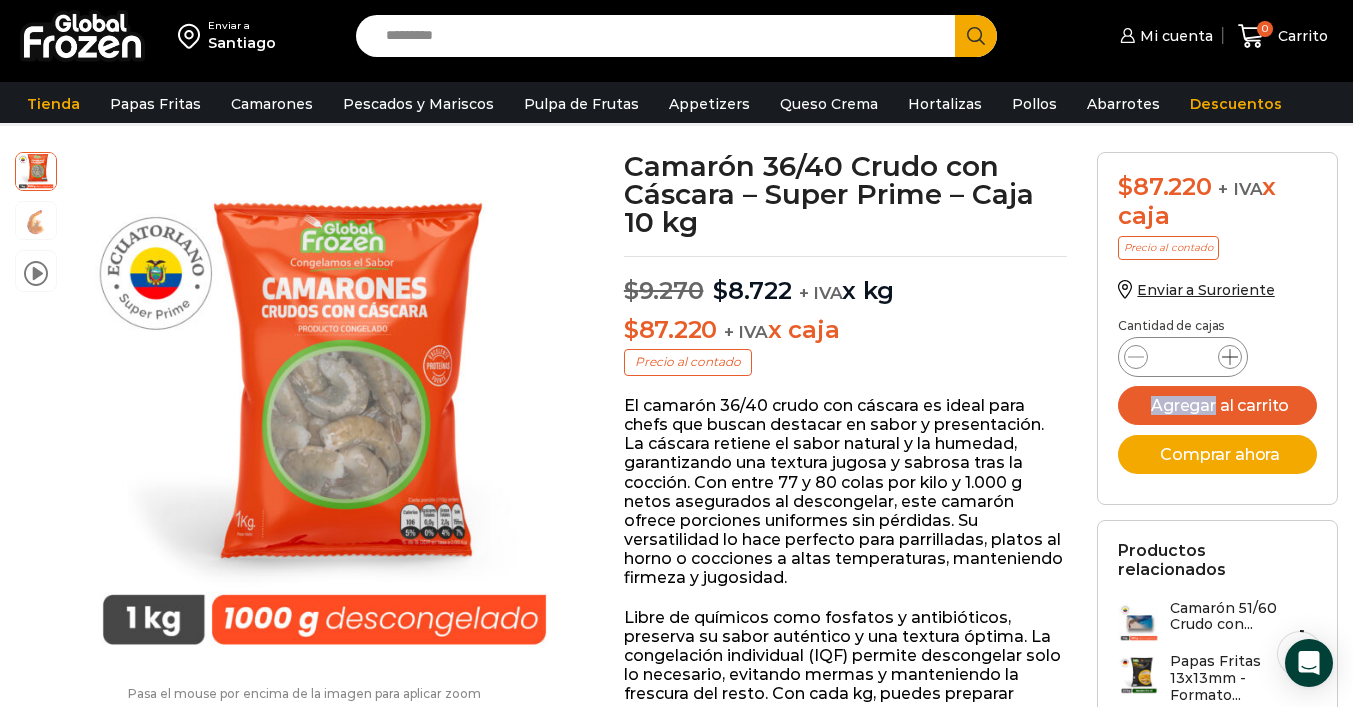 click at bounding box center [1230, 357] 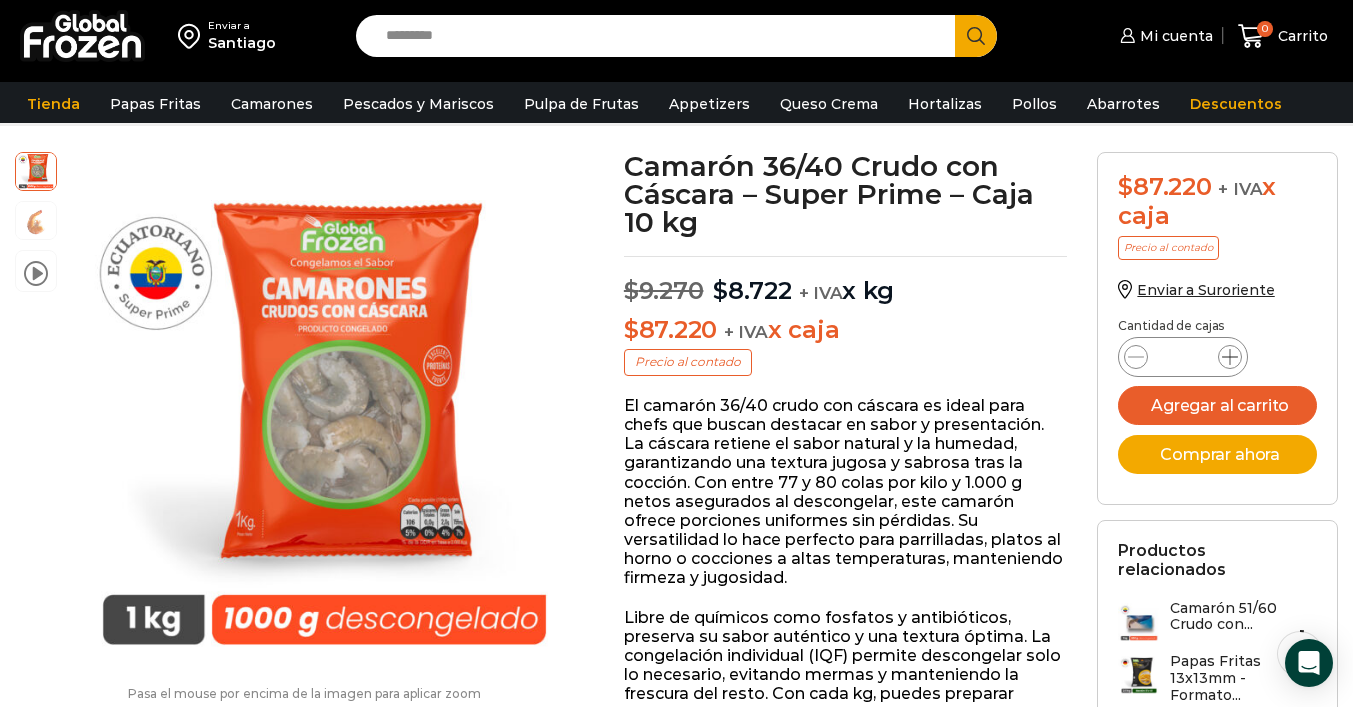 click at bounding box center [1230, 357] 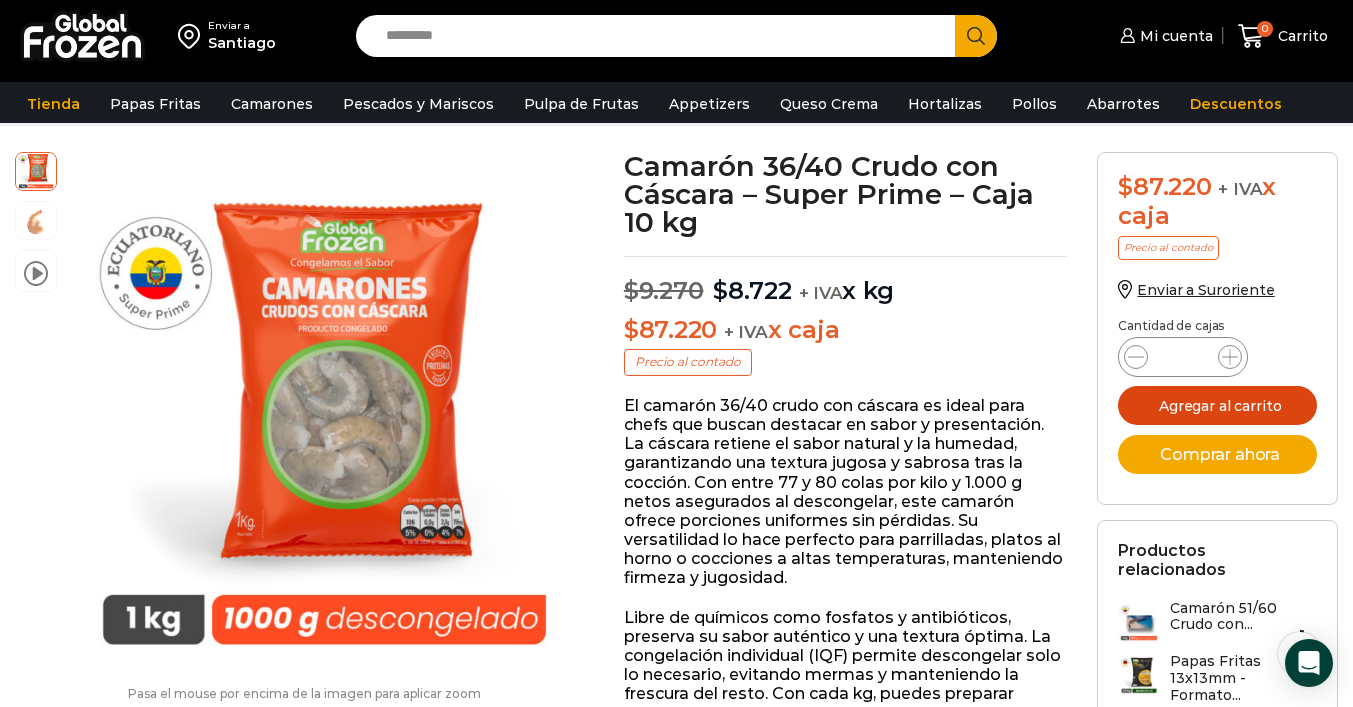click on "Agregar al carrito" at bounding box center (1217, 405) 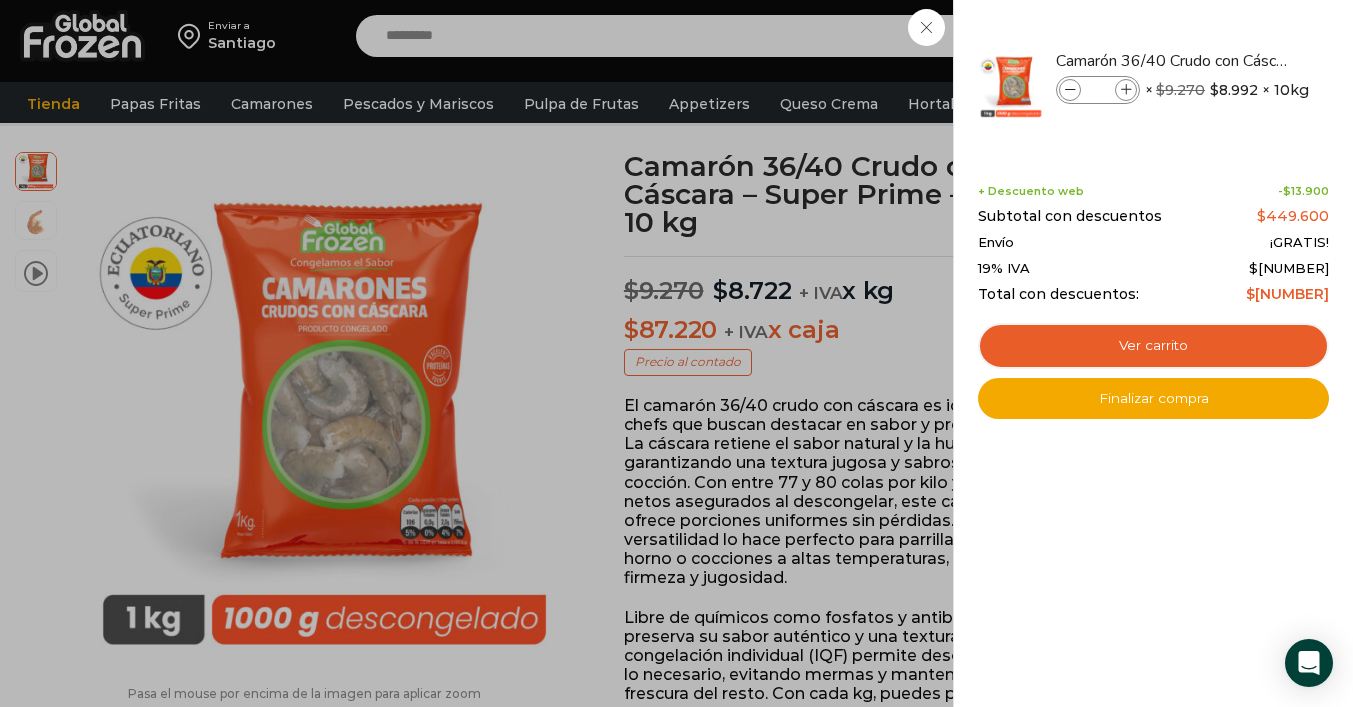click on "5
Carrito
5
5
Shopping Cart
*" at bounding box center [1283, 36] 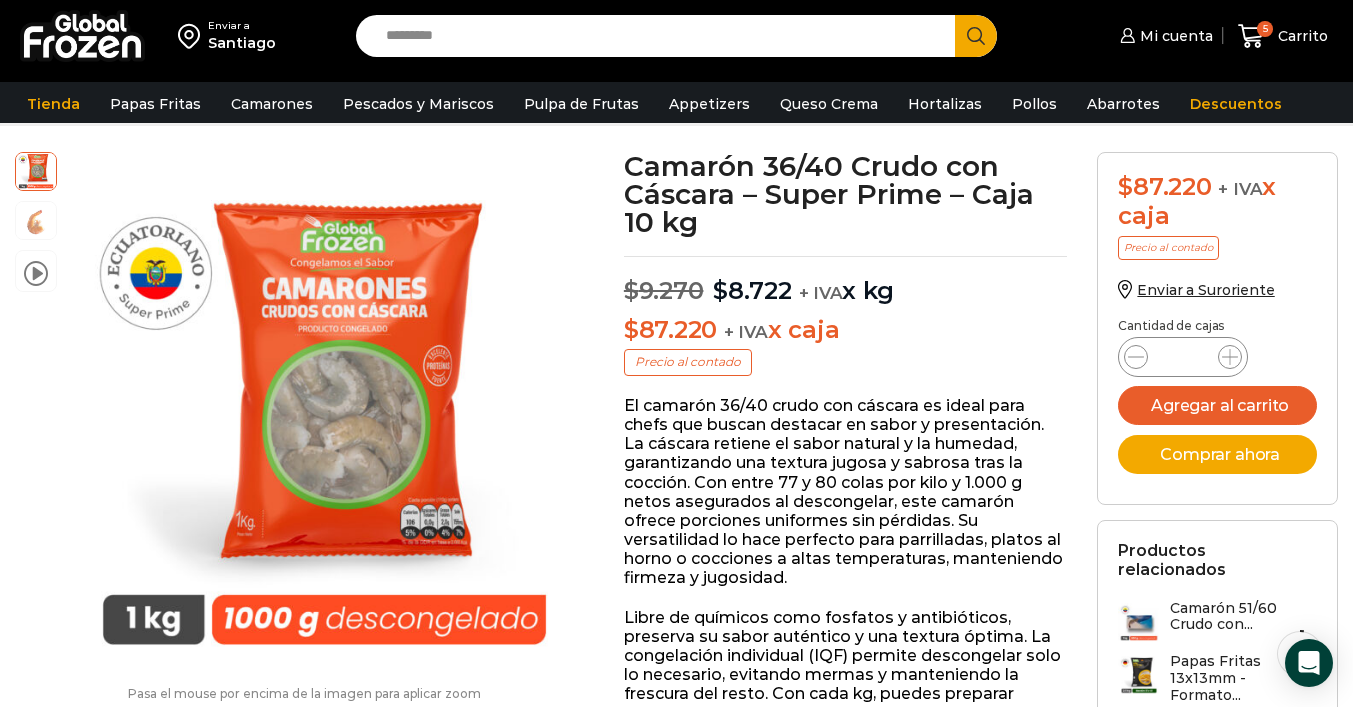 click on "Search input" at bounding box center (661, 36) 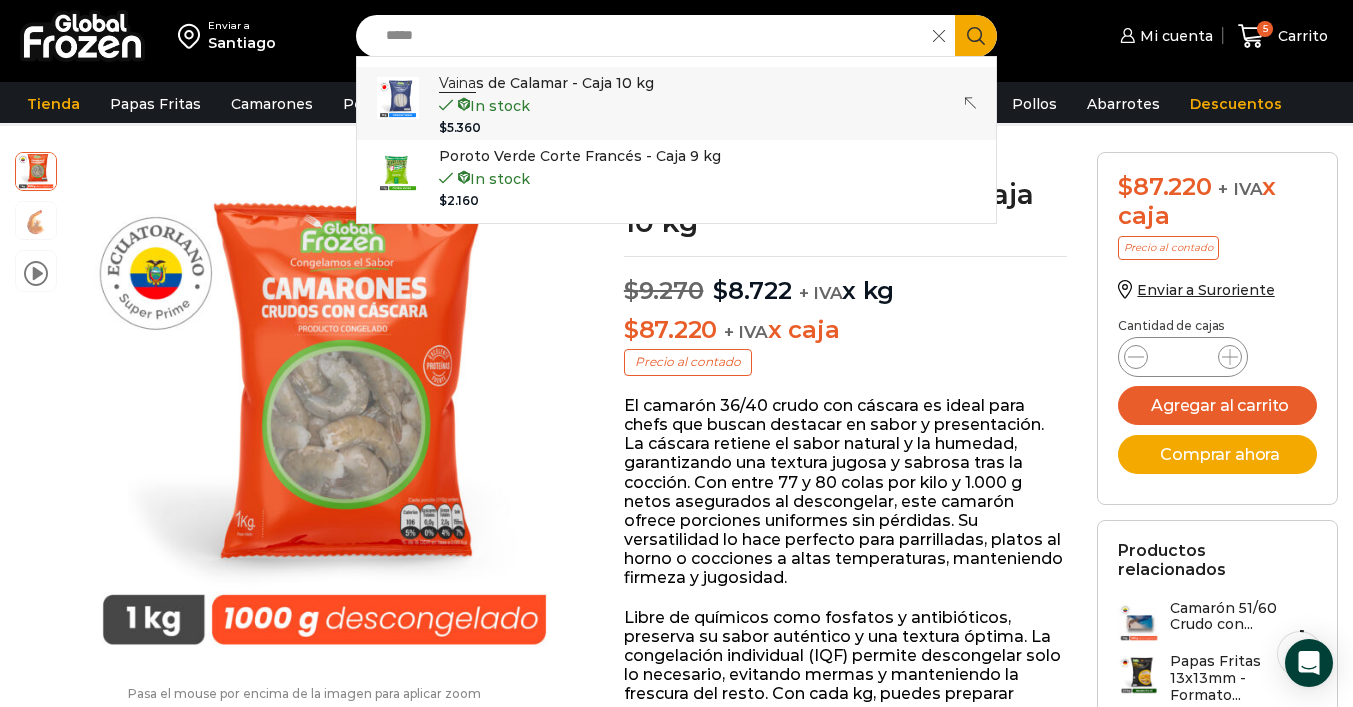 type on "*****" 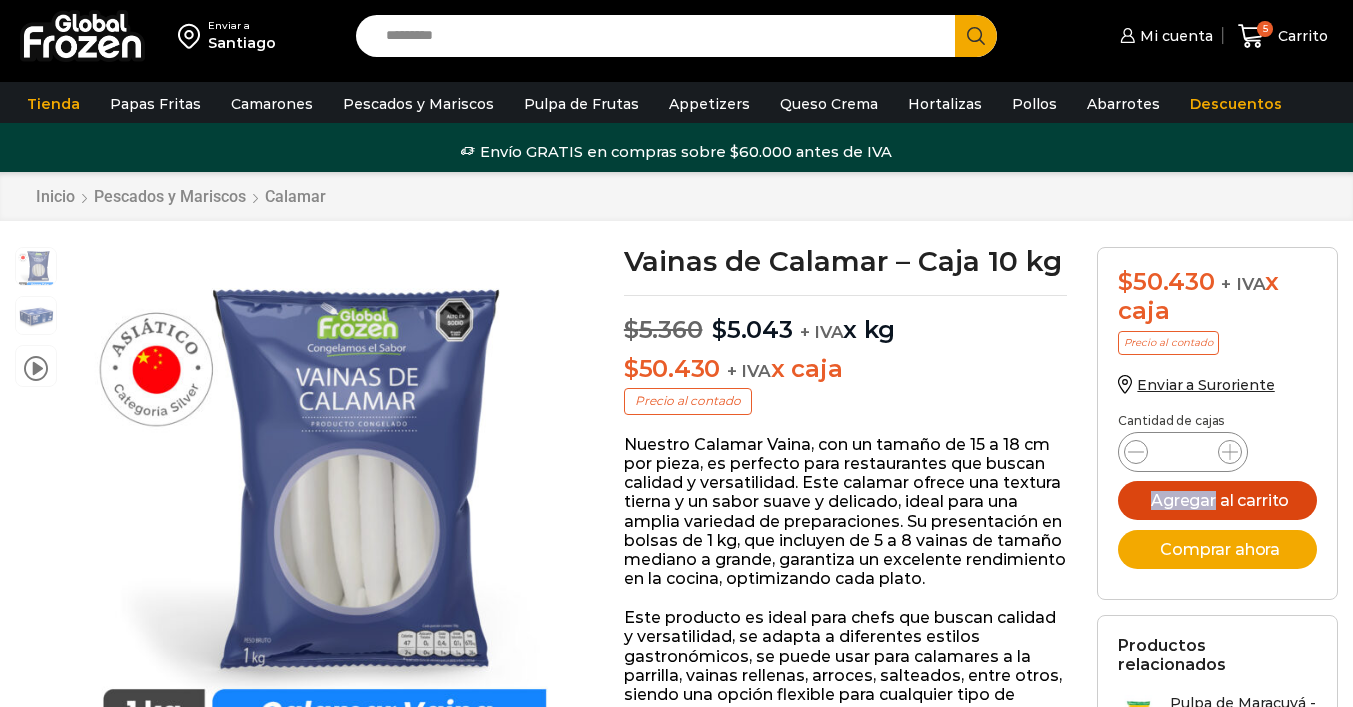scroll, scrollTop: 0, scrollLeft: 0, axis: both 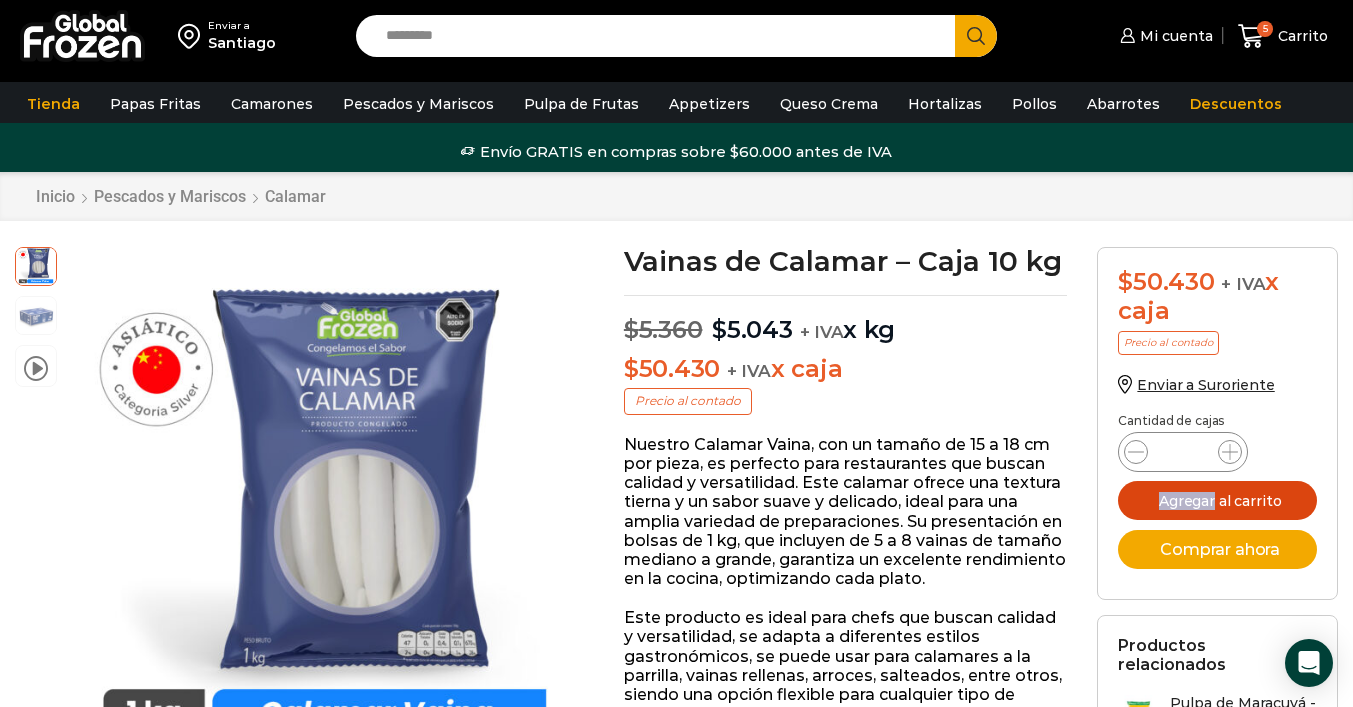 click on "Agregar al carrito" at bounding box center (1217, 500) 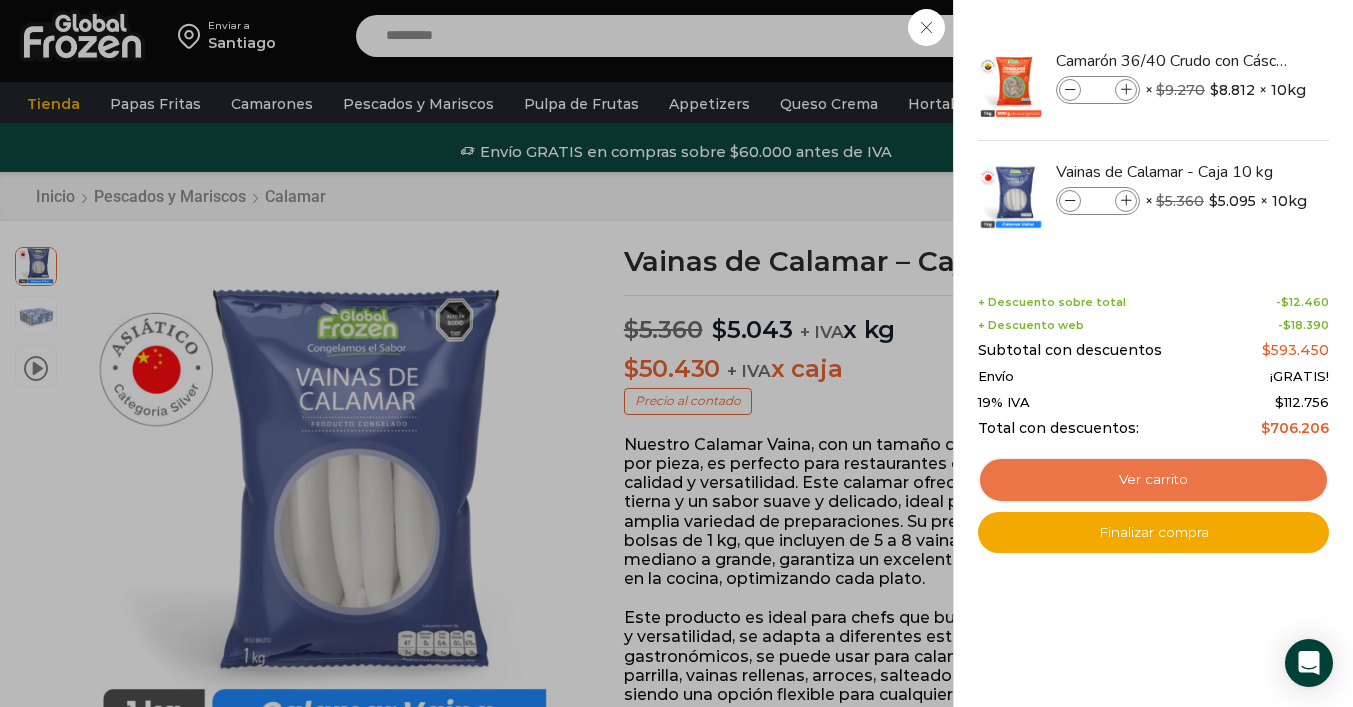 click on "Ver carrito" at bounding box center (1153, 480) 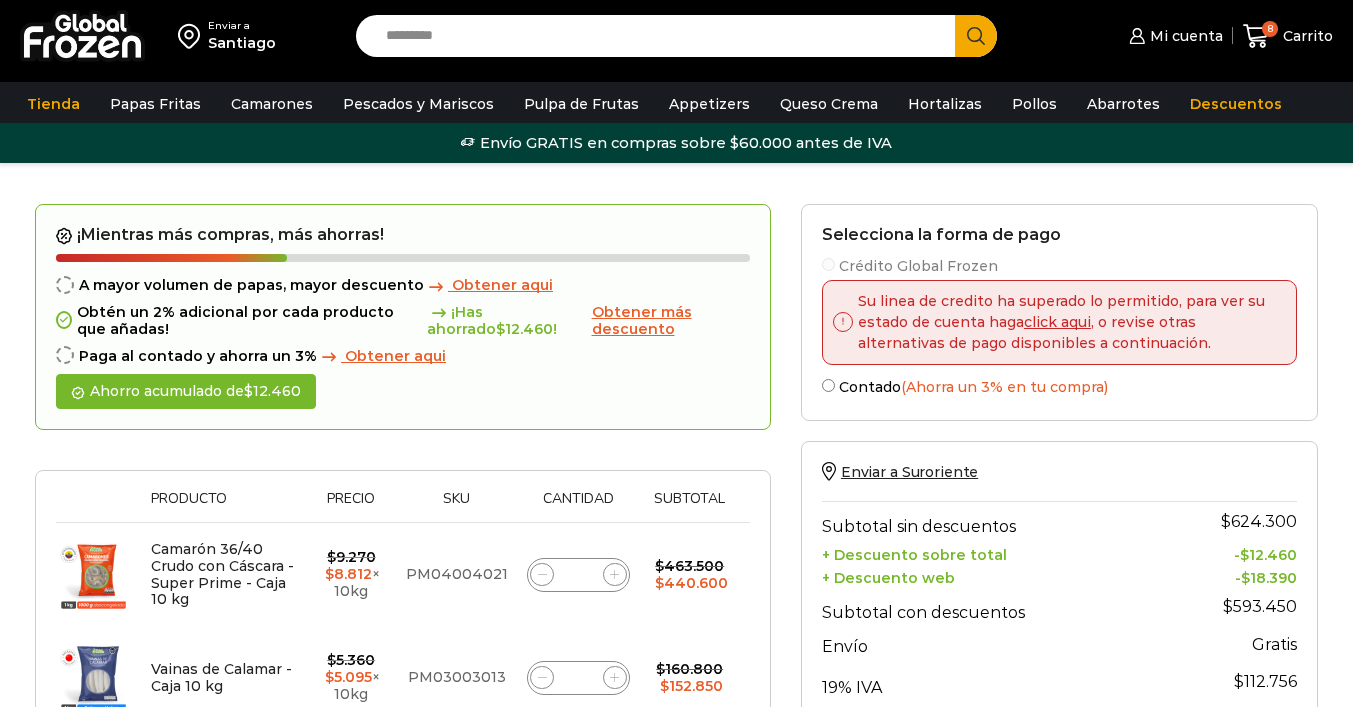 scroll, scrollTop: 0, scrollLeft: 0, axis: both 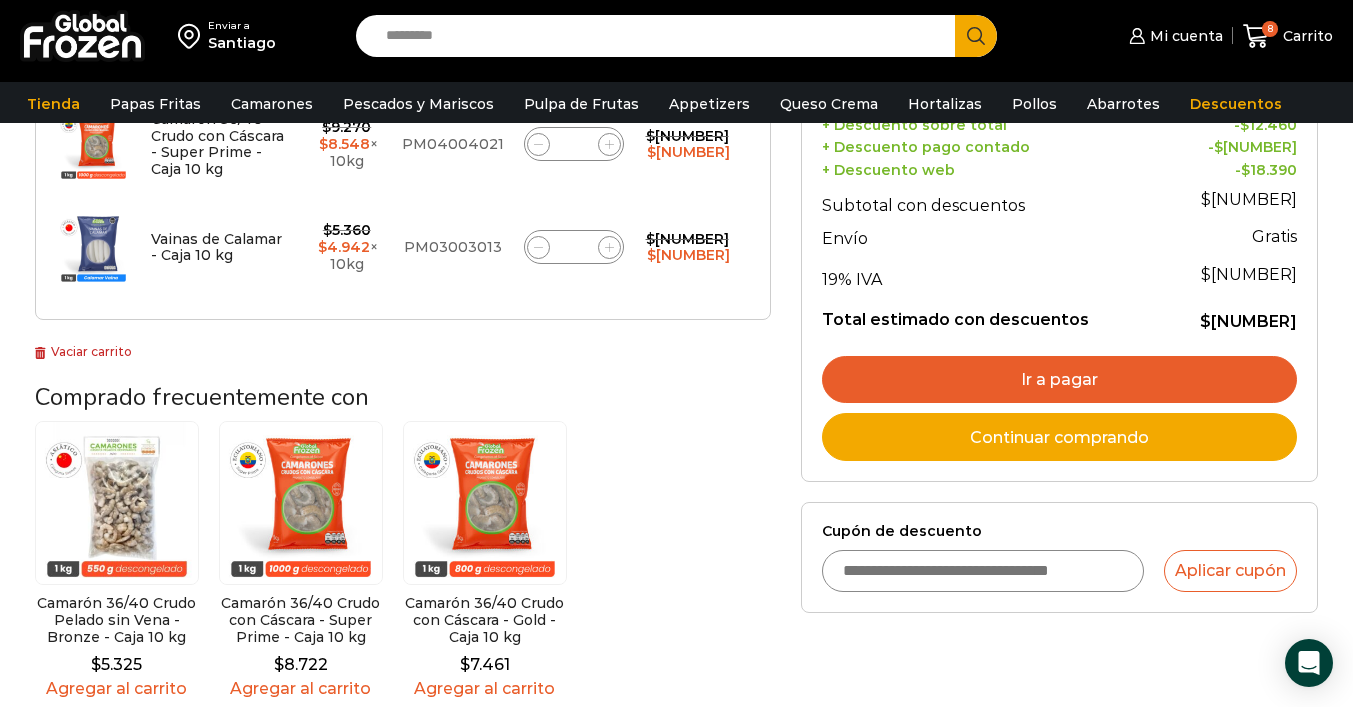 click on "Cupón de descuento" at bounding box center [983, 571] 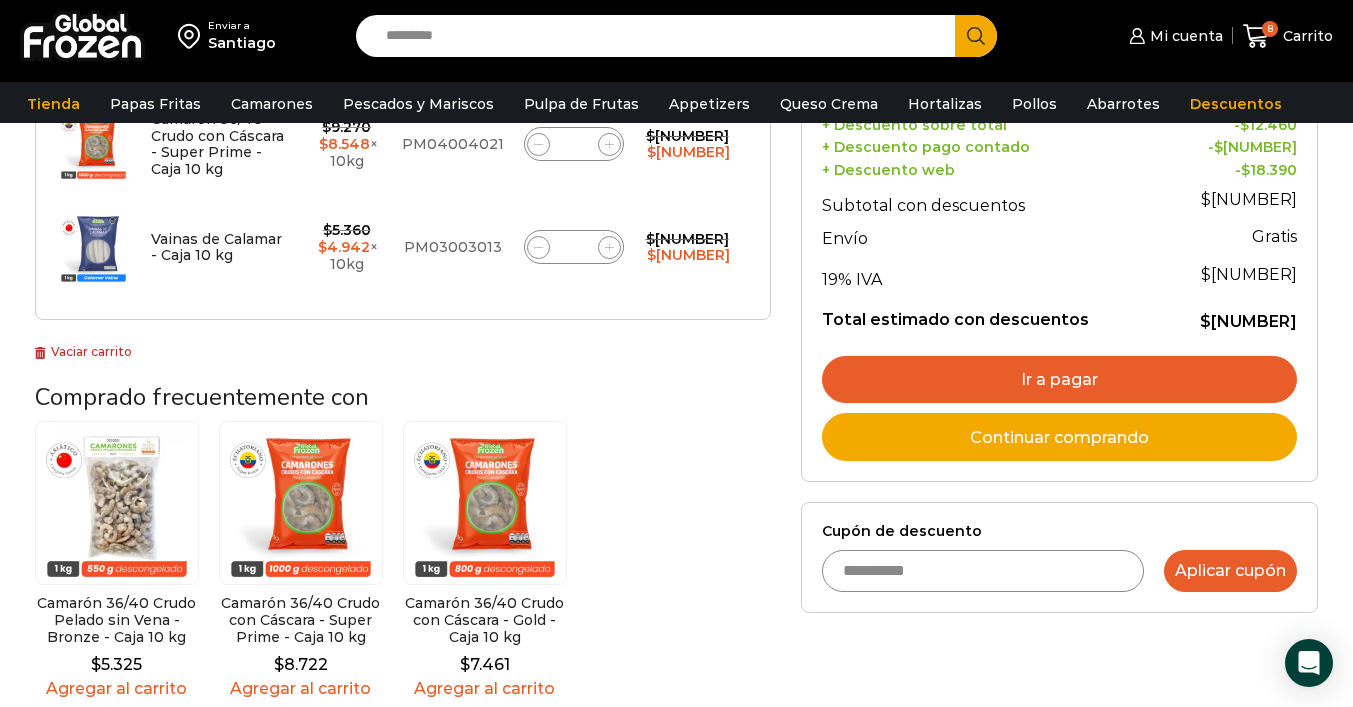 type on "**********" 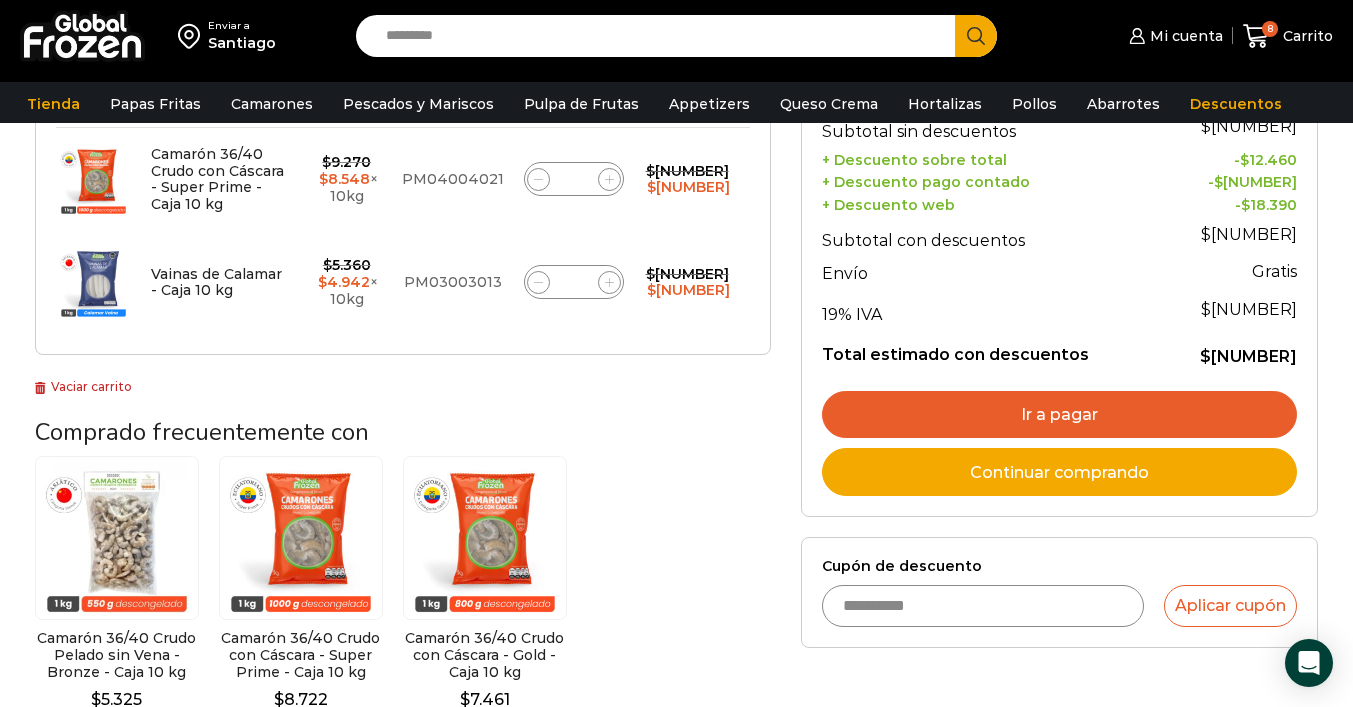 scroll, scrollTop: 463, scrollLeft: 0, axis: vertical 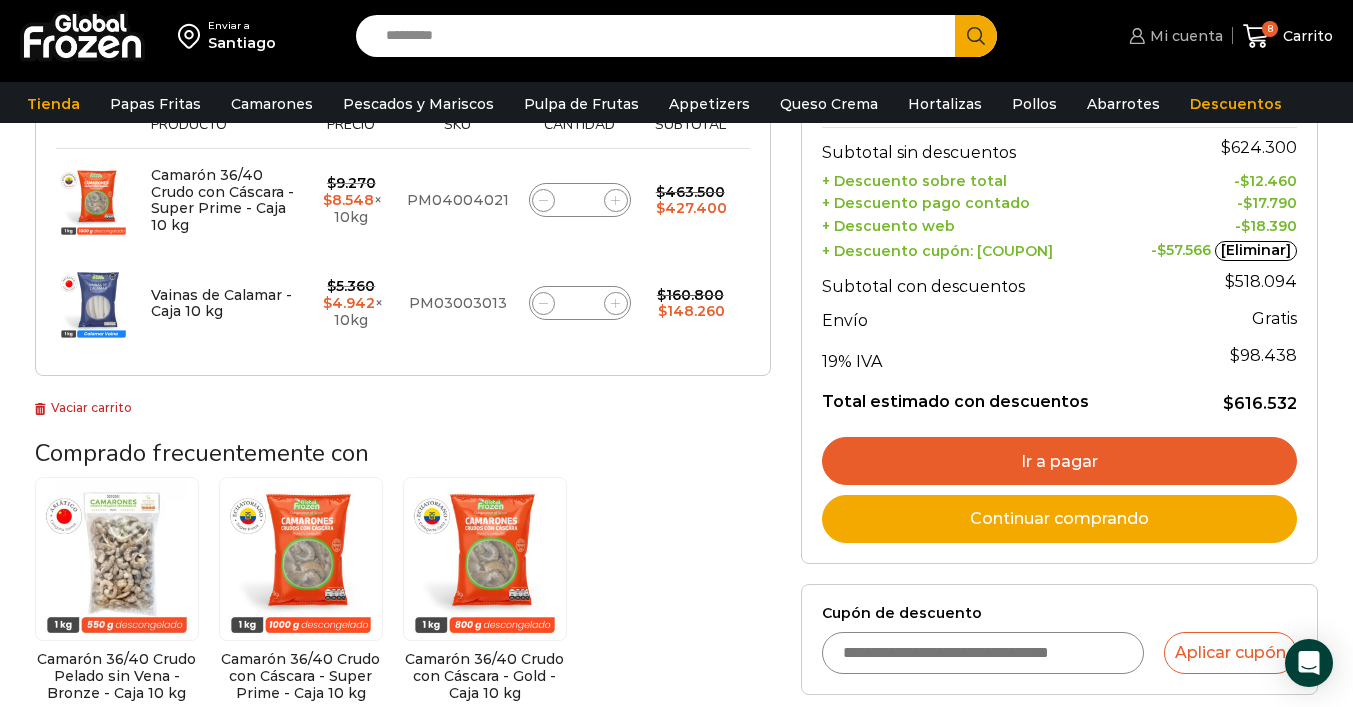 click on "Mi cuenta" at bounding box center [1184, 36] 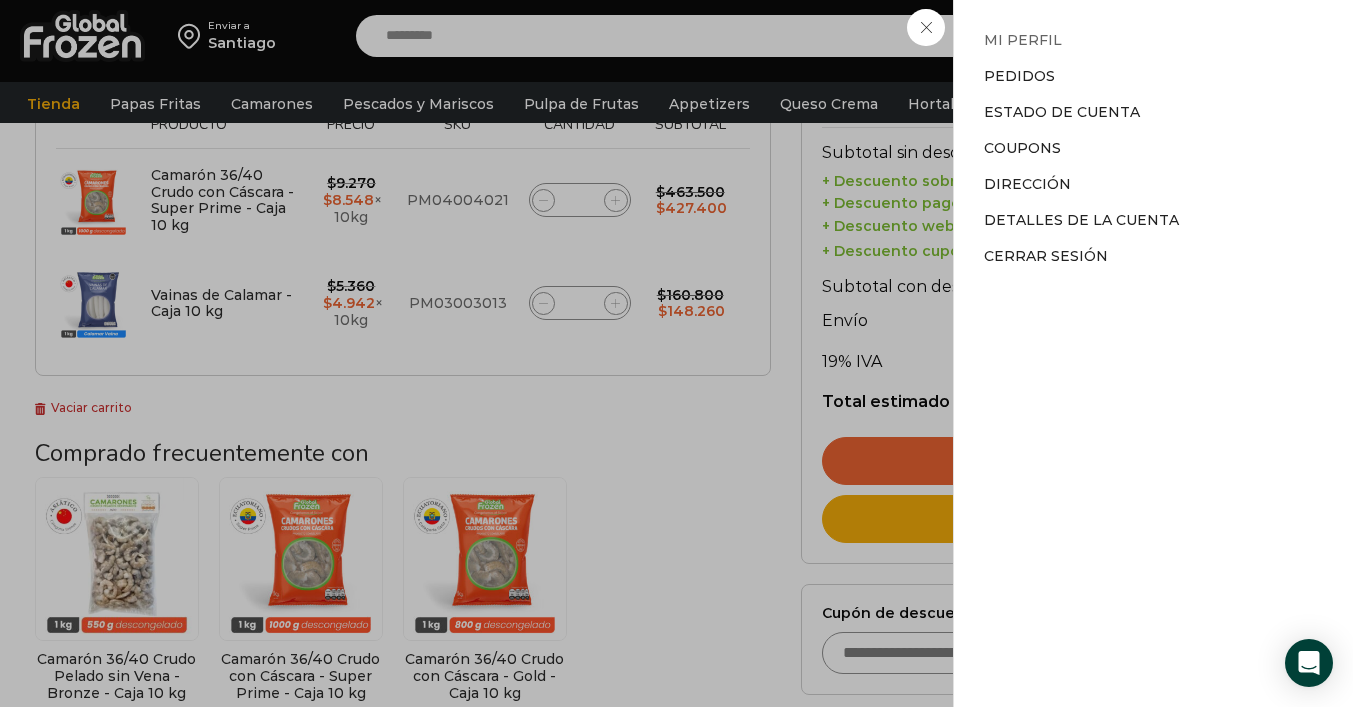 click on "Mi perfil" at bounding box center [1023, 40] 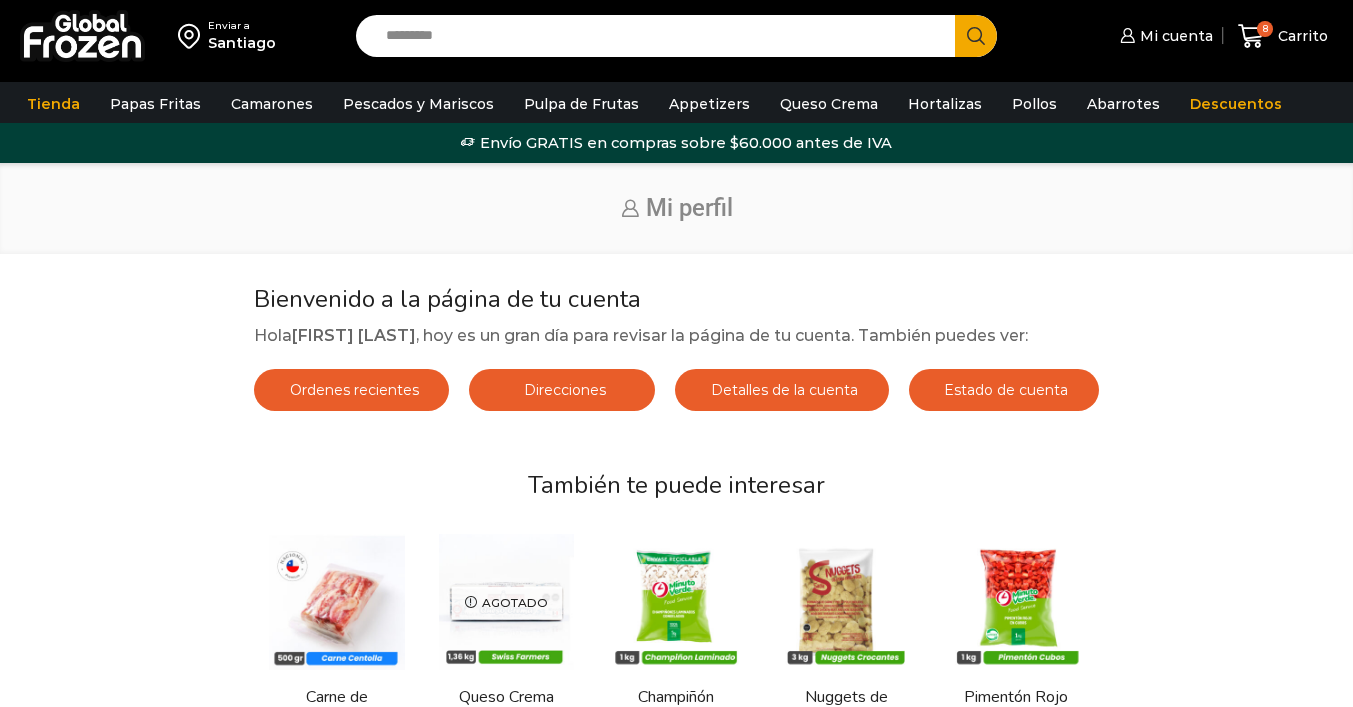 scroll, scrollTop: 0, scrollLeft: 0, axis: both 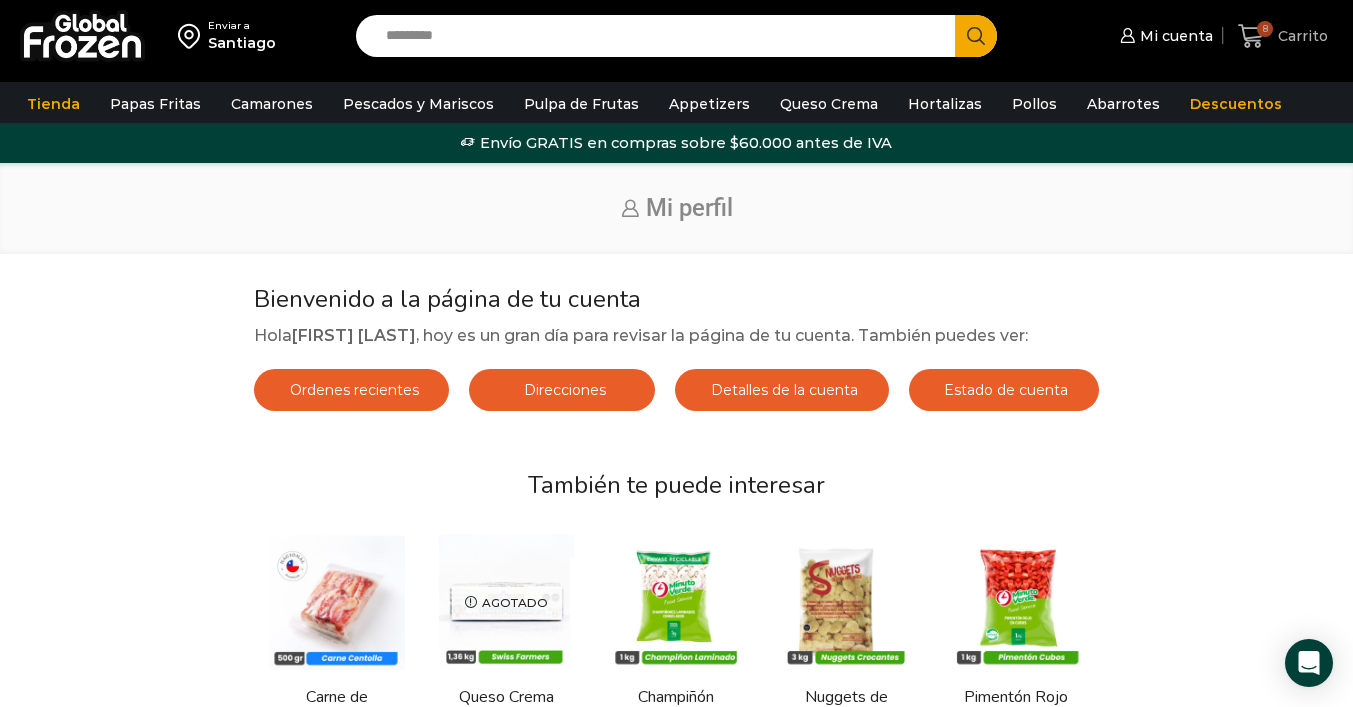 click at bounding box center (1251, 36) 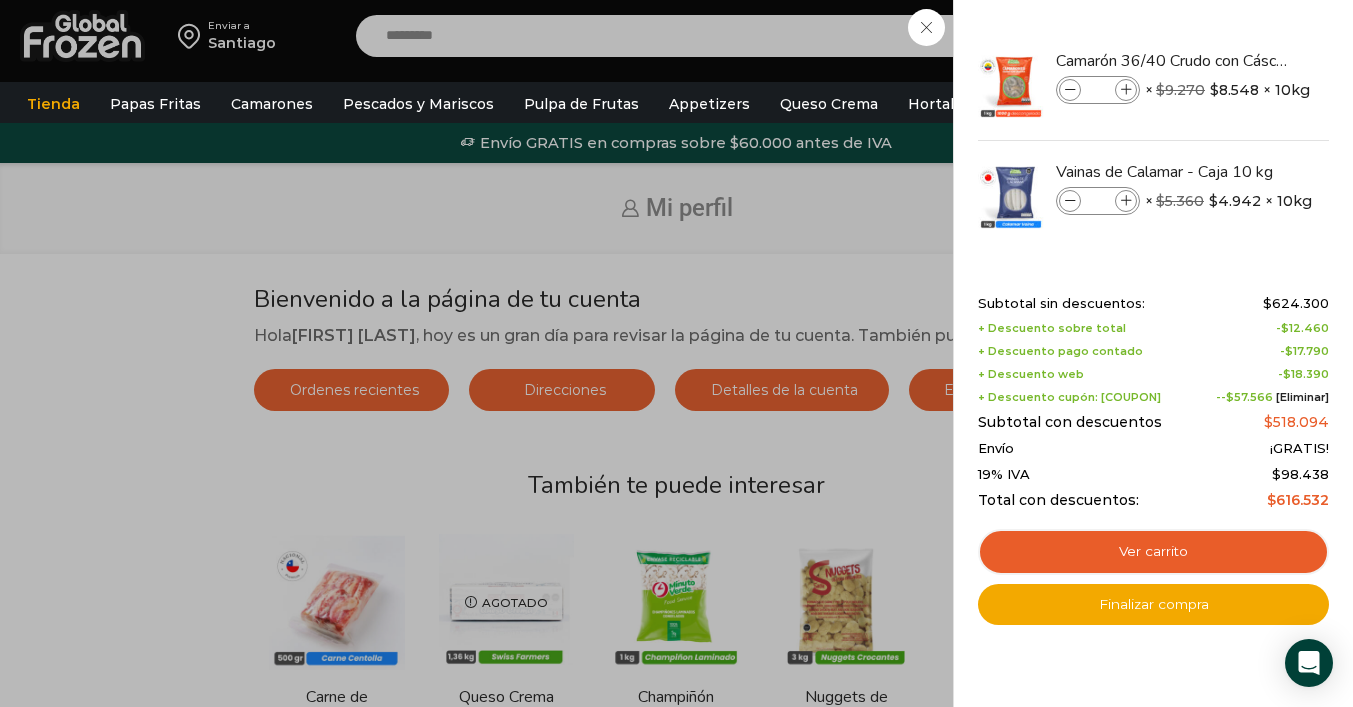 click on "8
Carrito
8
8
Shopping Cart
*
$" at bounding box center (1283, 36) 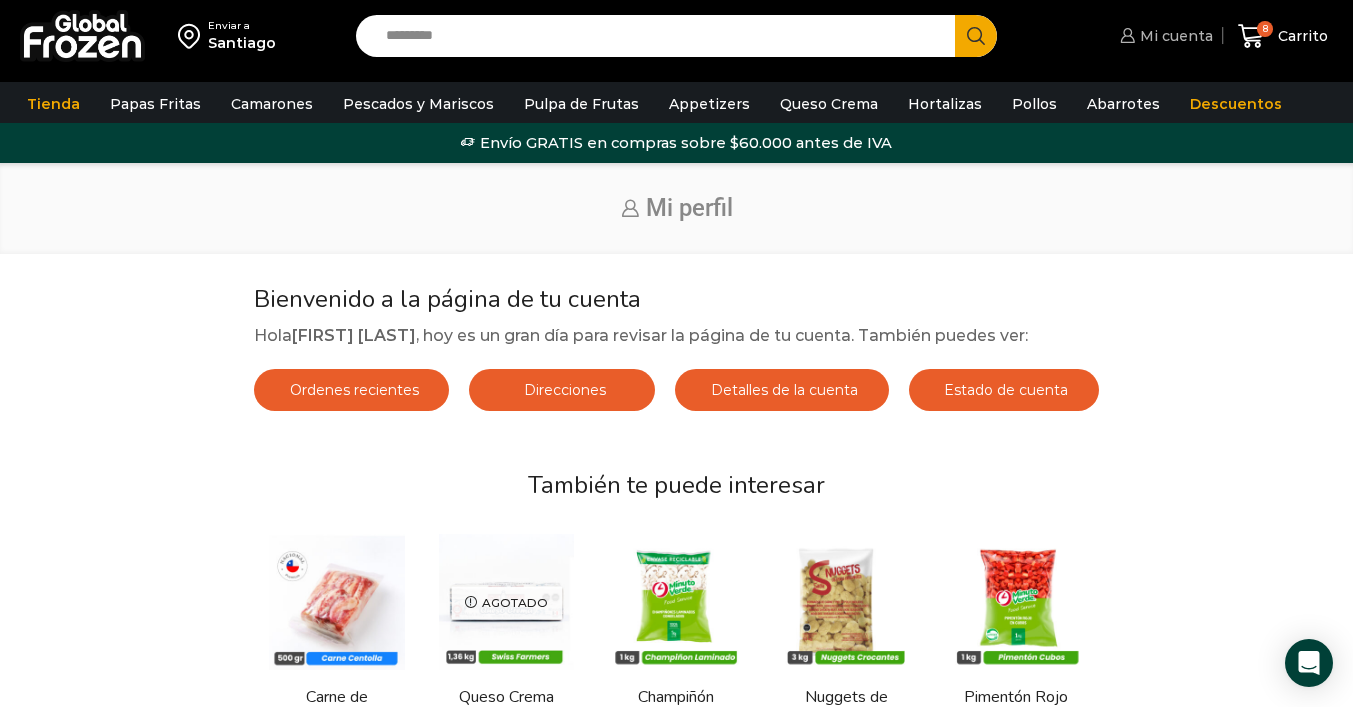 click on "Mi cuenta" at bounding box center (1174, 36) 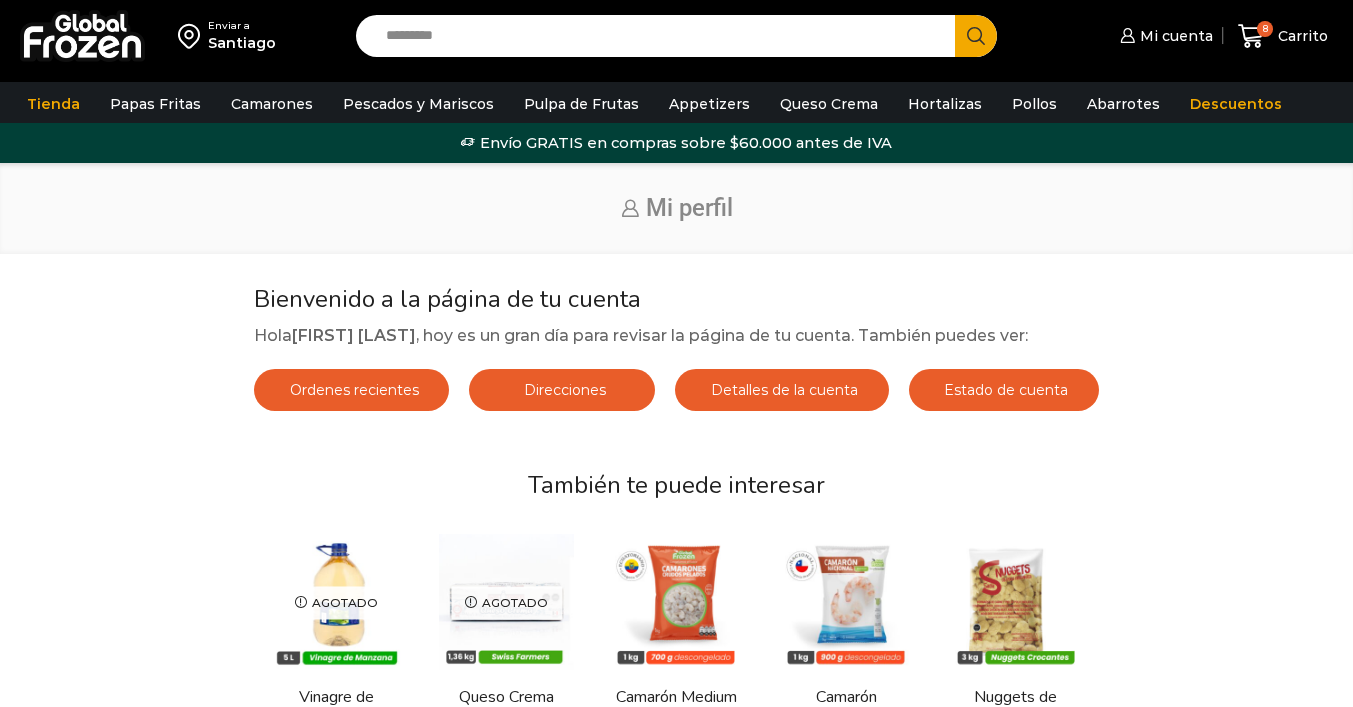 scroll, scrollTop: 0, scrollLeft: 0, axis: both 